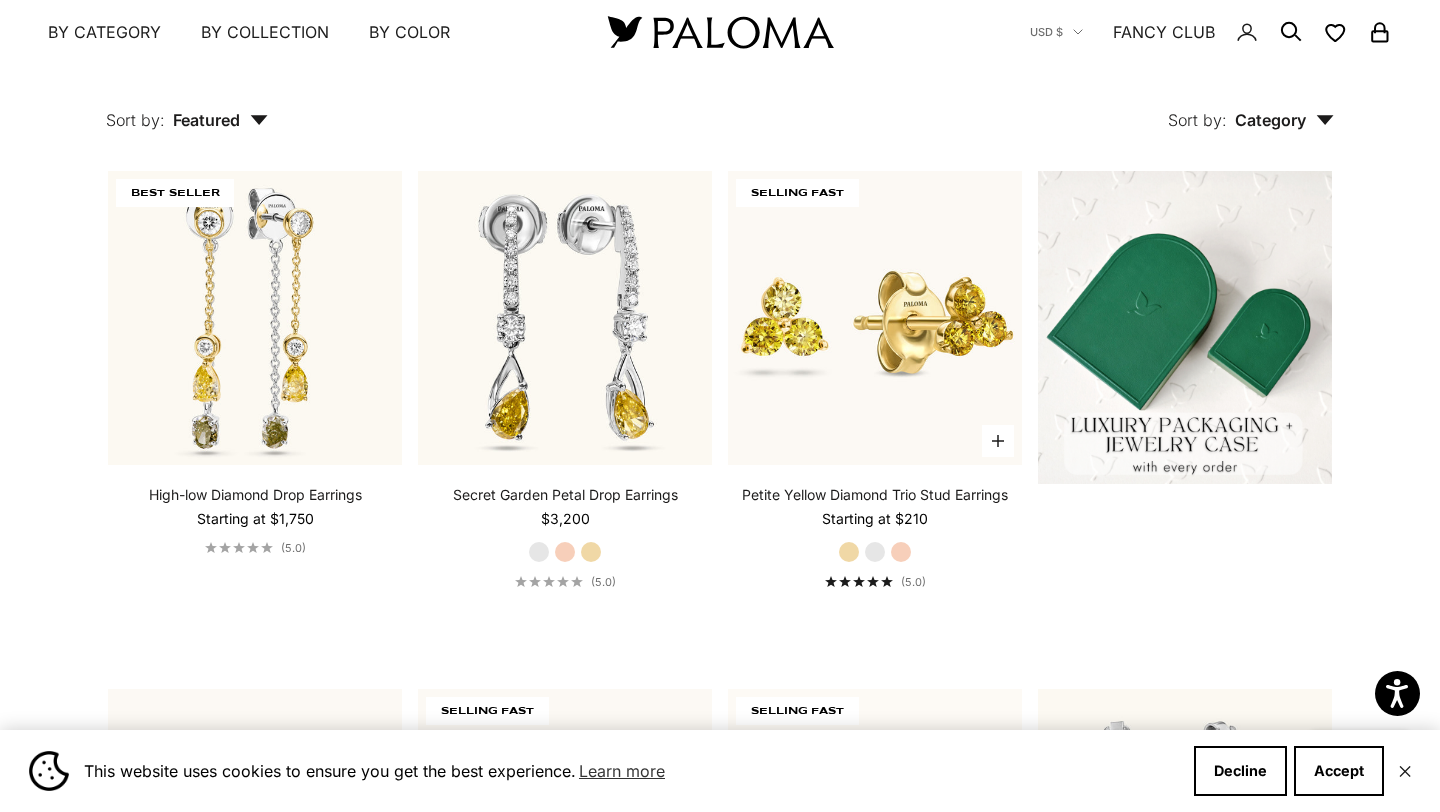 scroll, scrollTop: 475, scrollLeft: 0, axis: vertical 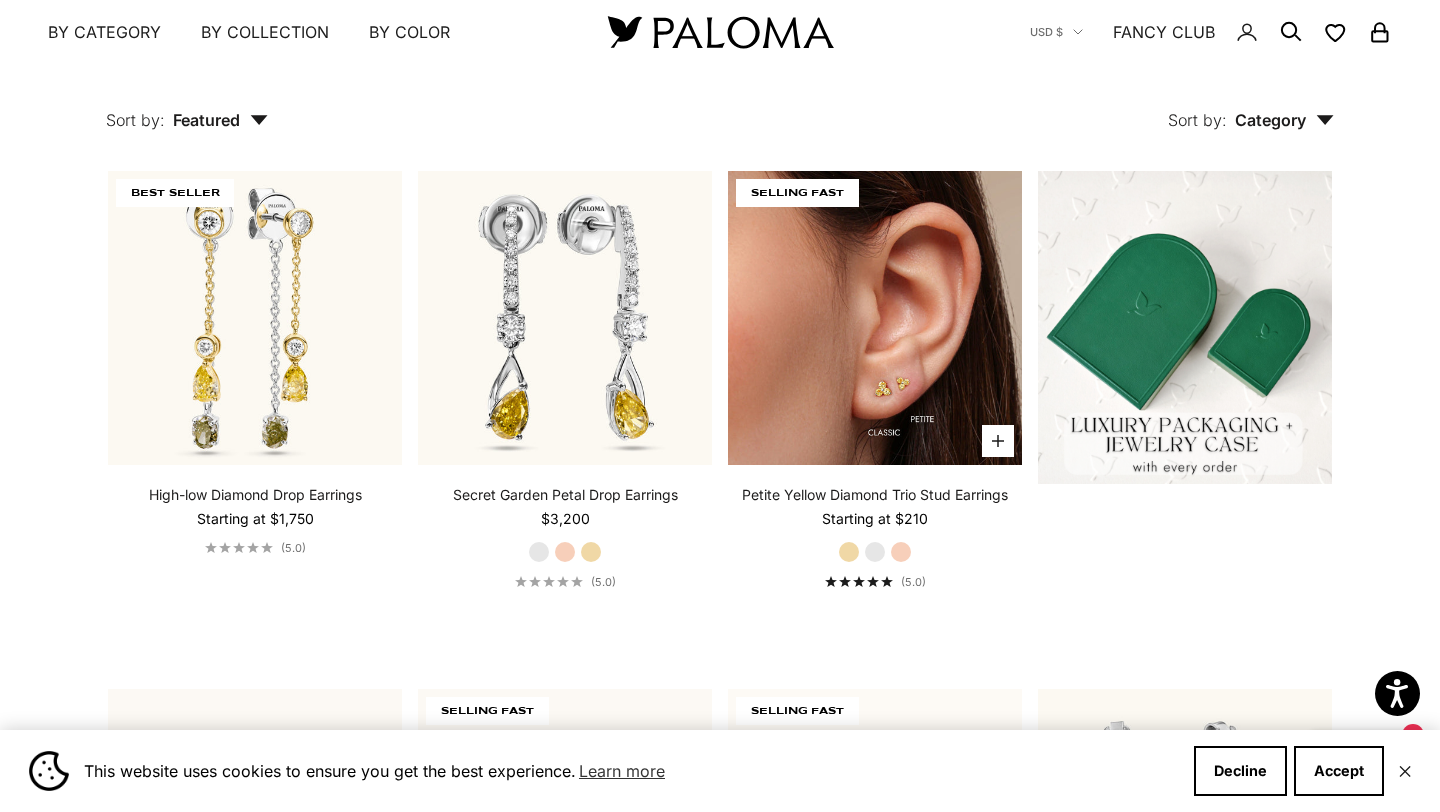 click at bounding box center (875, 318) 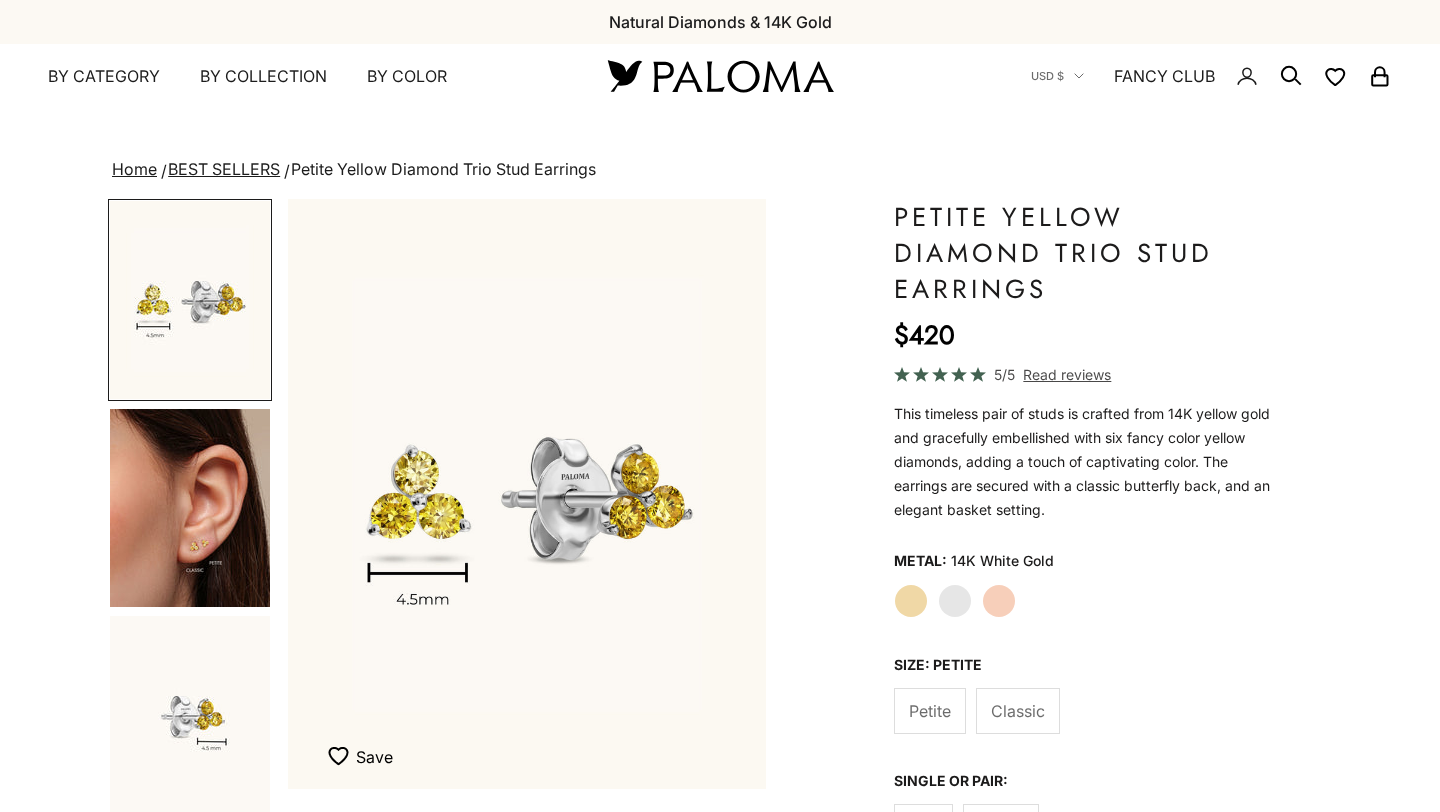 scroll, scrollTop: 0, scrollLeft: 0, axis: both 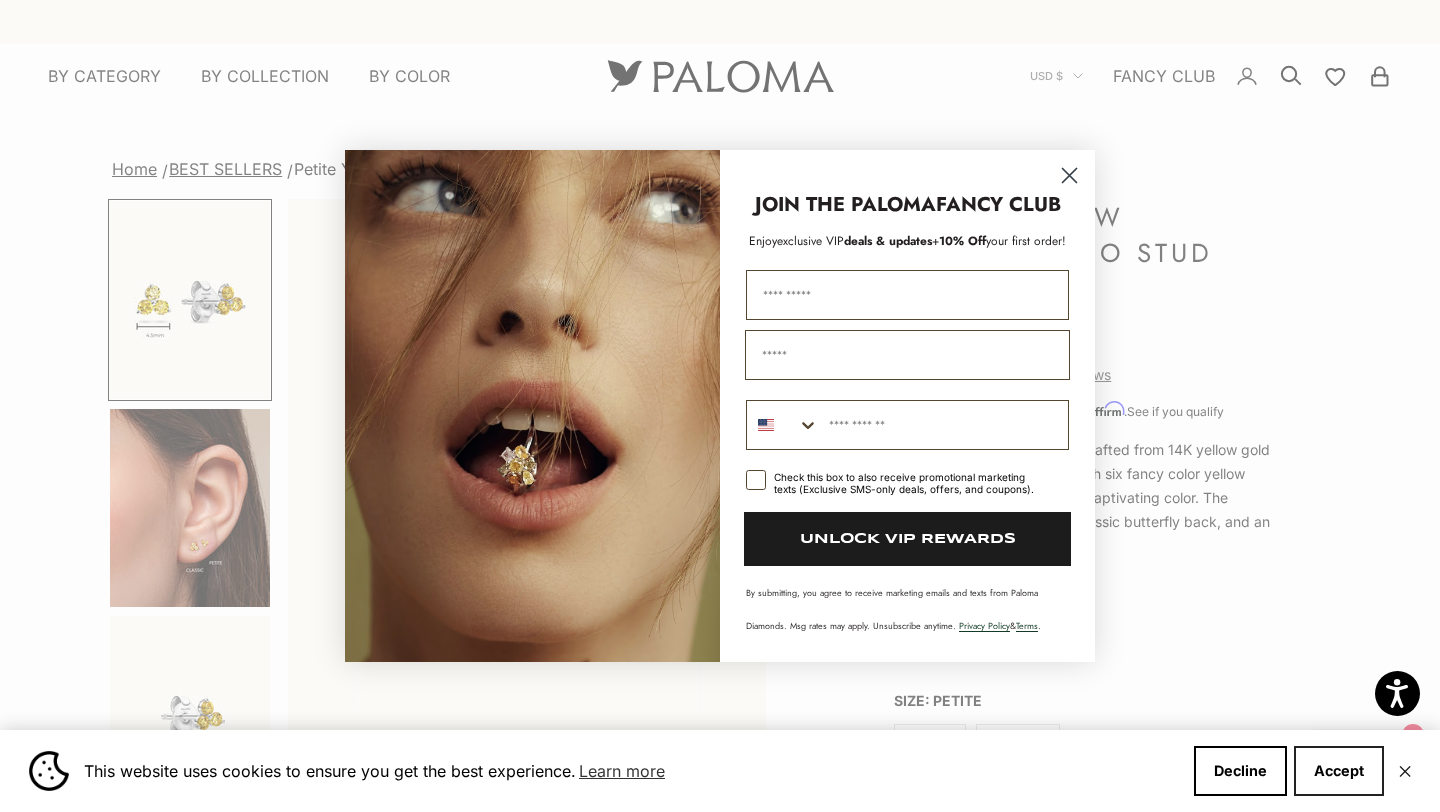 click on "Accept" at bounding box center [1339, 771] 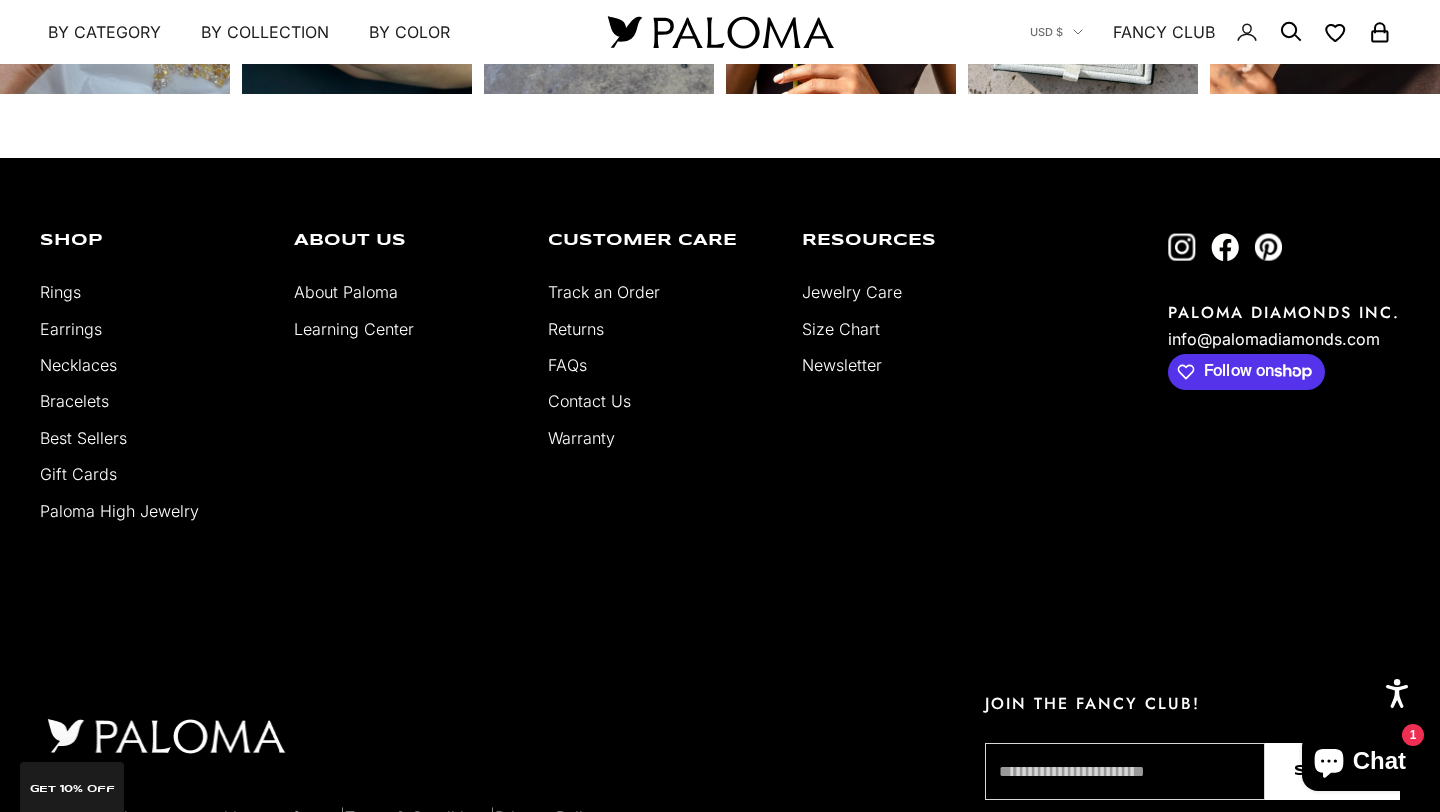 scroll, scrollTop: 4340, scrollLeft: 0, axis: vertical 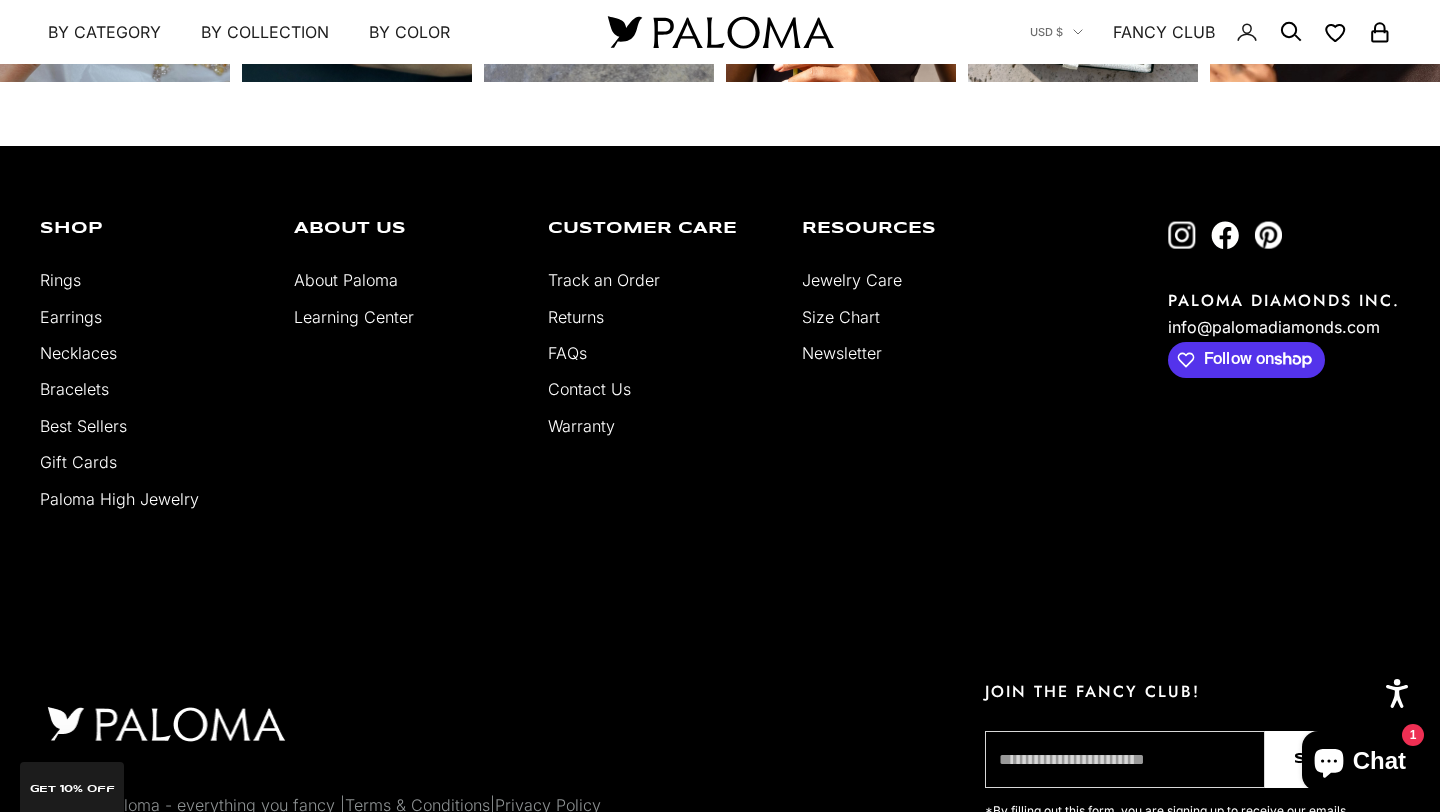 click on "About Paloma" at bounding box center (346, 280) 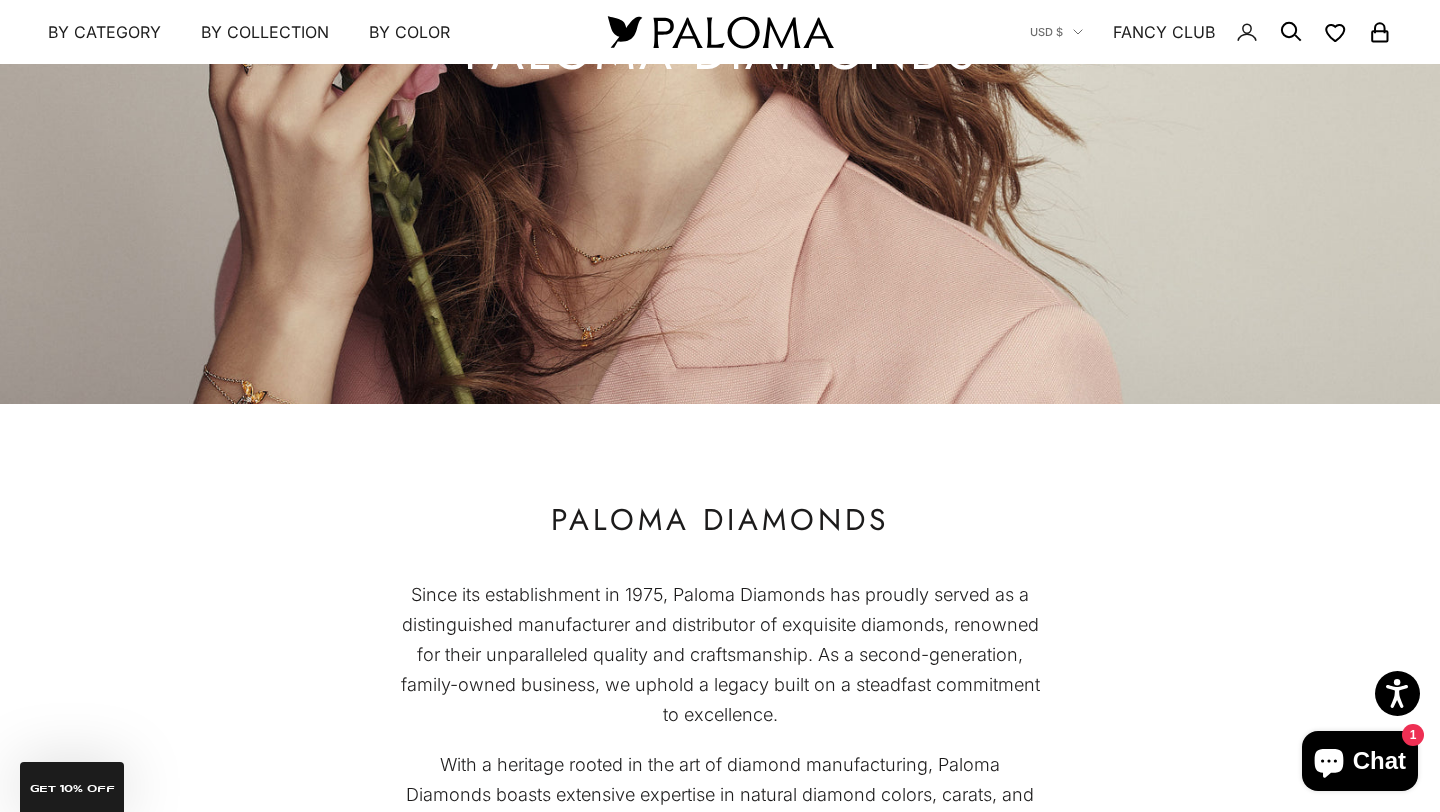 scroll, scrollTop: 0, scrollLeft: 0, axis: both 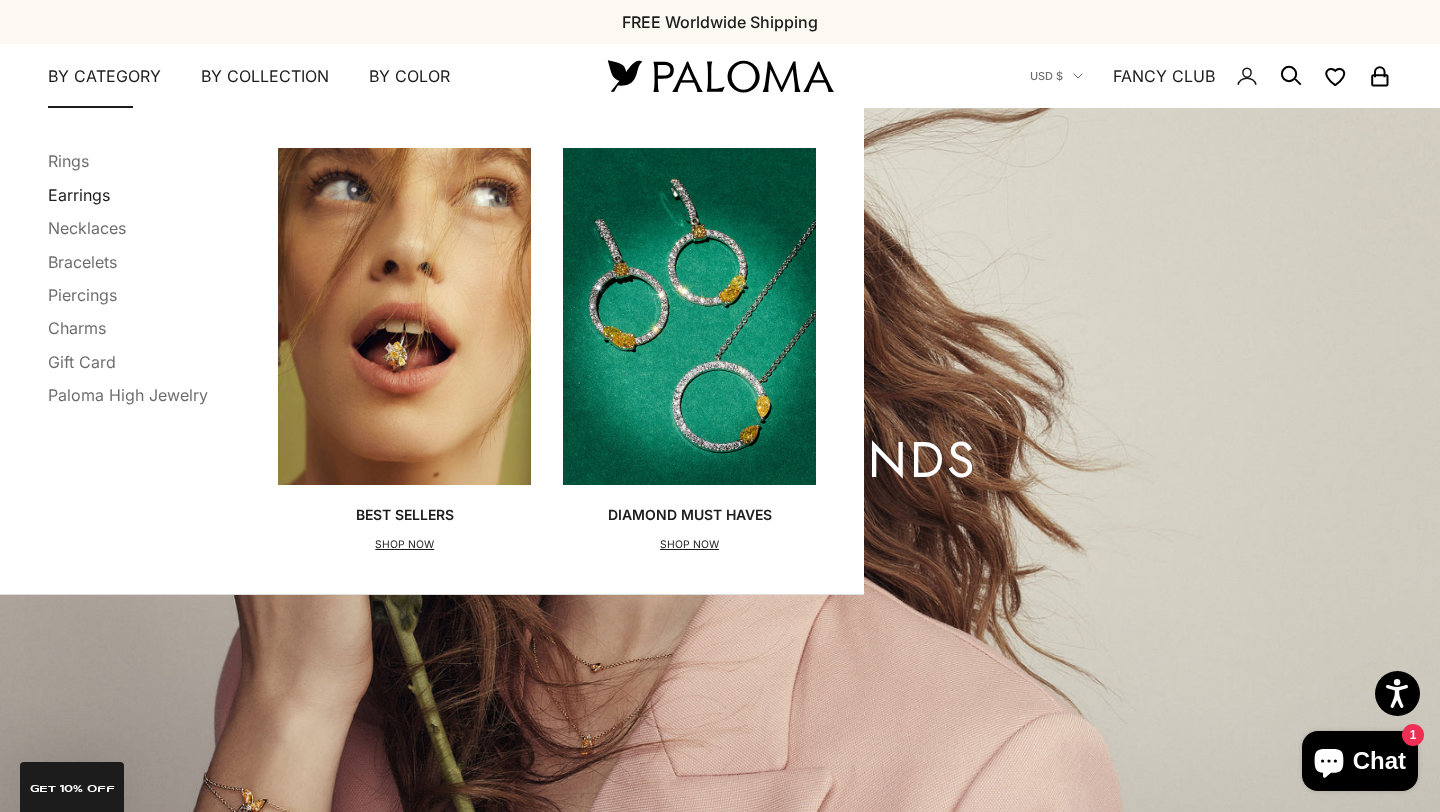 click on "Earrings" at bounding box center [79, 195] 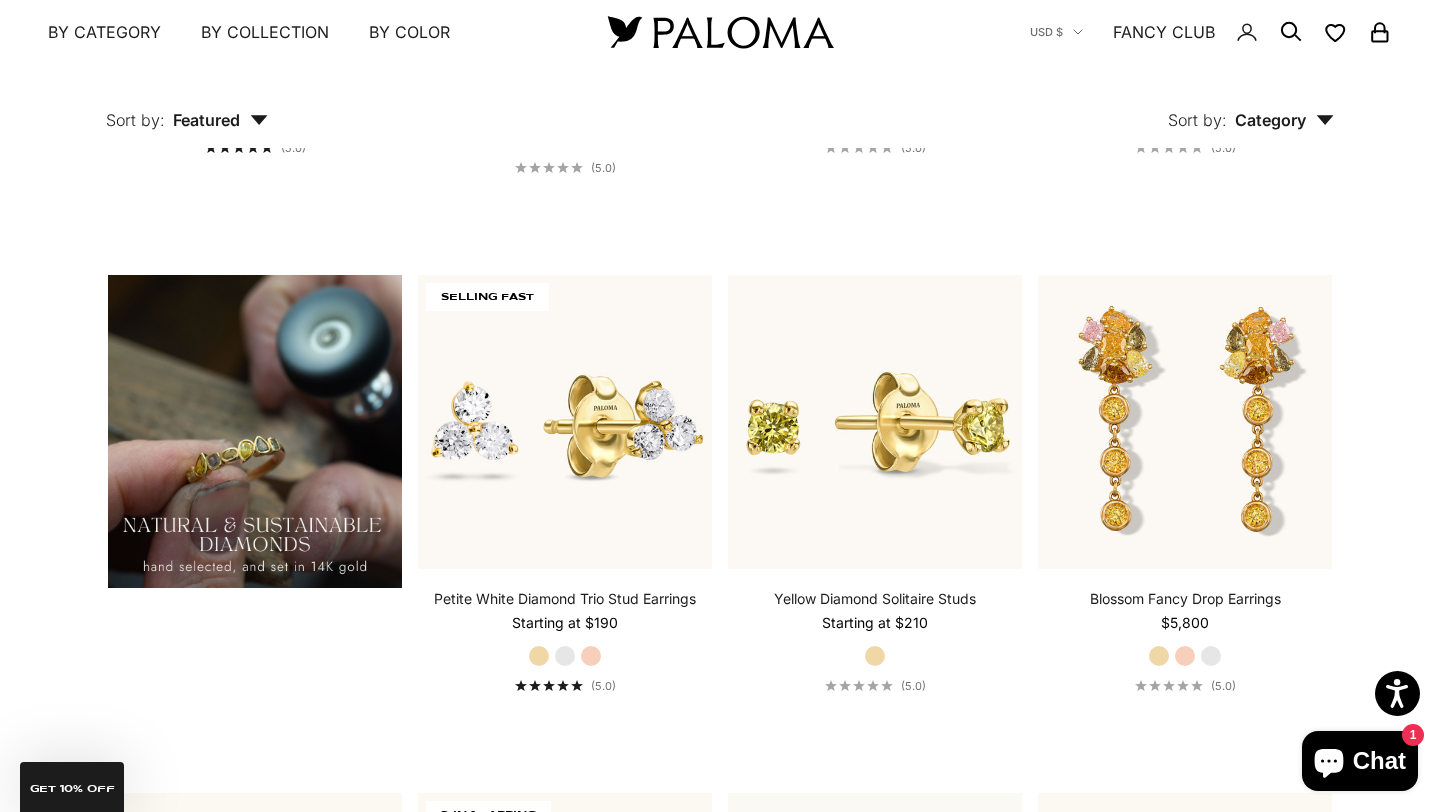 scroll, scrollTop: 1433, scrollLeft: 0, axis: vertical 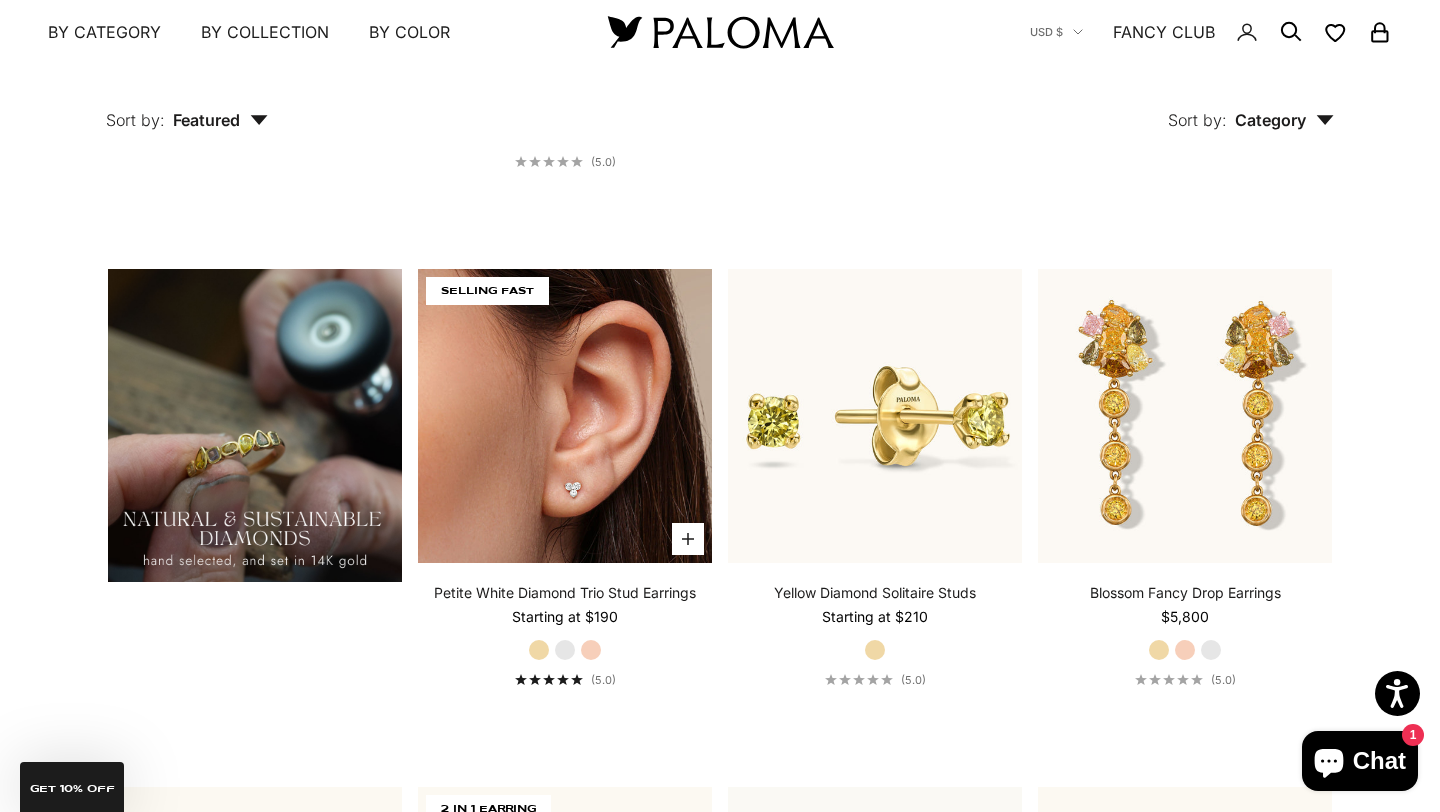 click at bounding box center [565, 416] 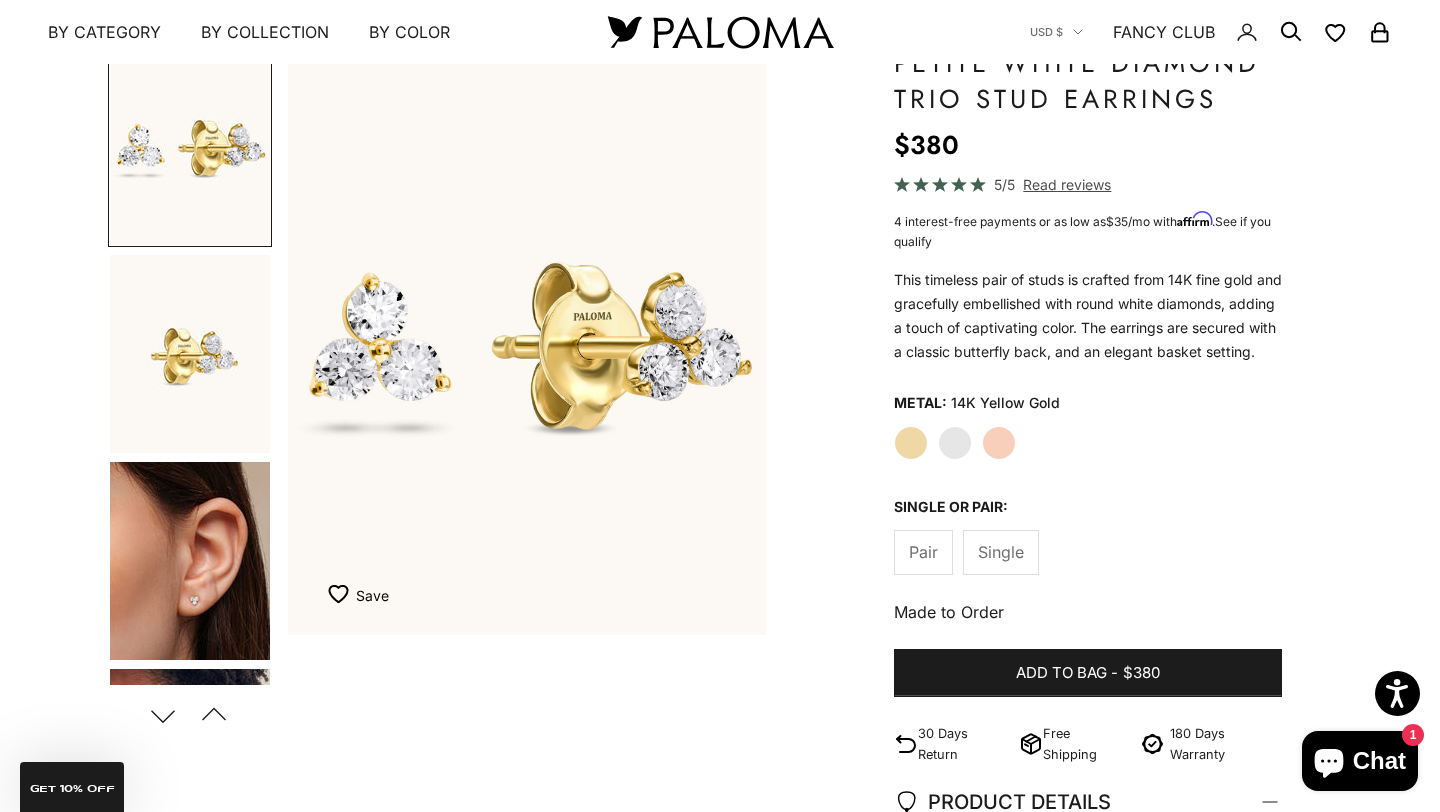 scroll, scrollTop: 157, scrollLeft: 0, axis: vertical 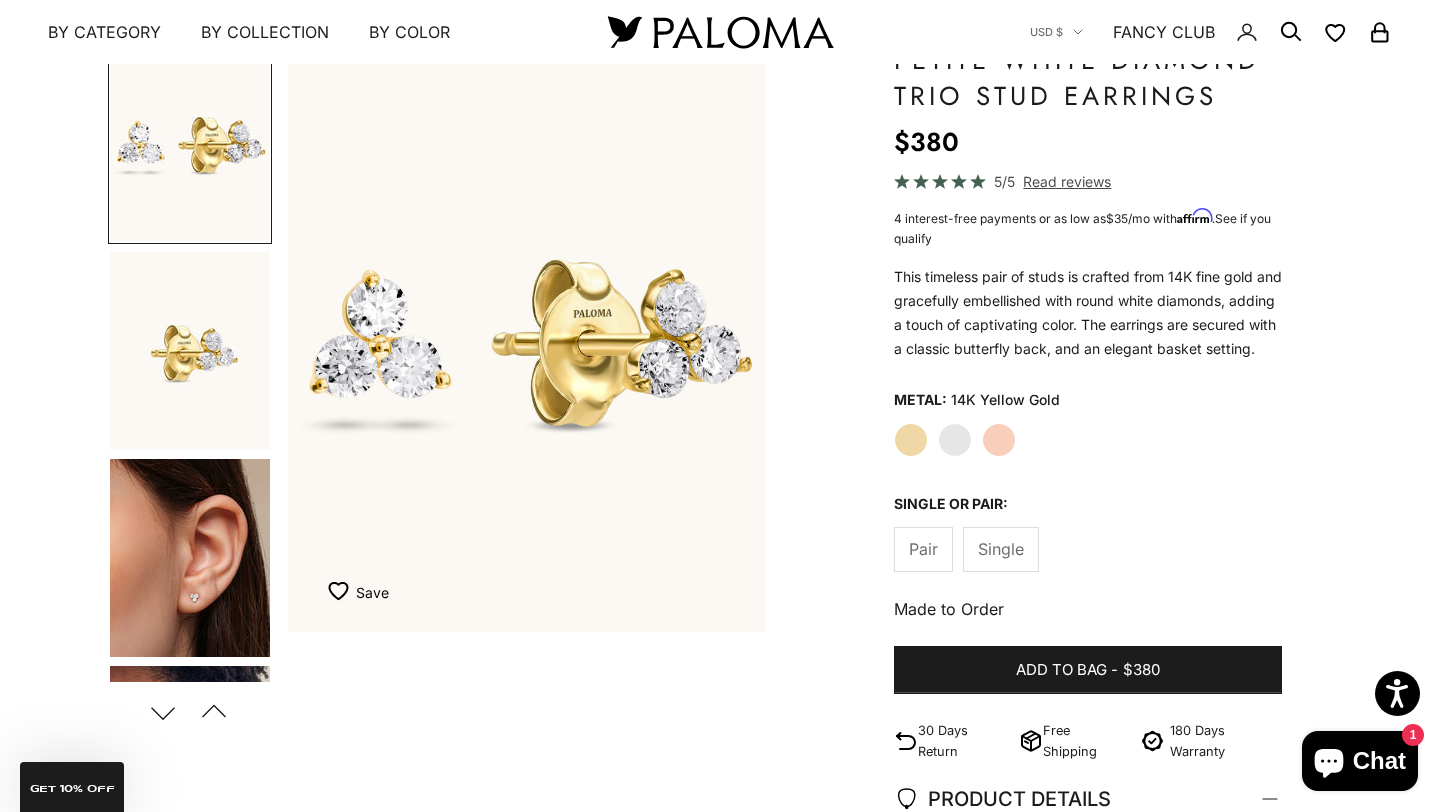 click on "Single" 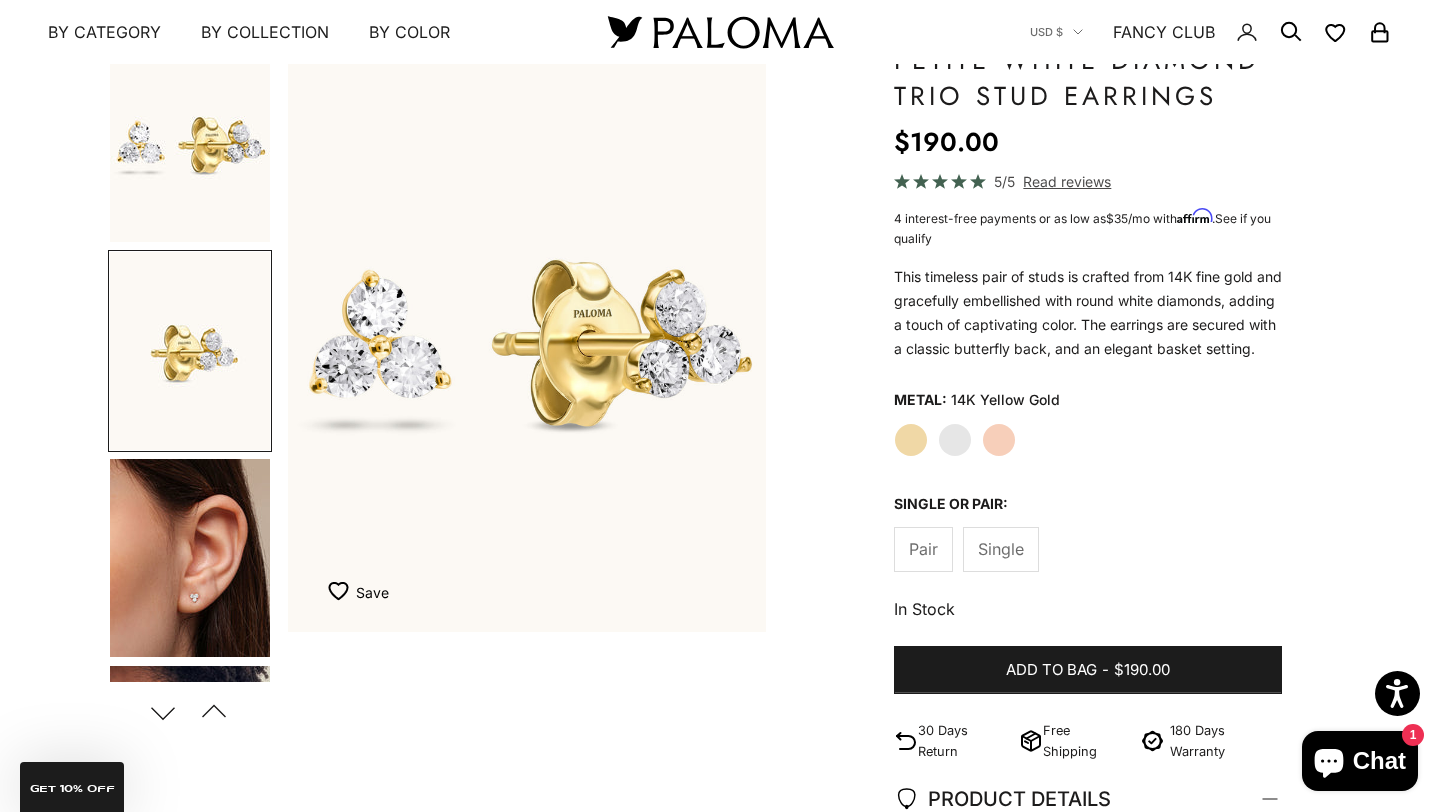 scroll, scrollTop: 0, scrollLeft: 502, axis: horizontal 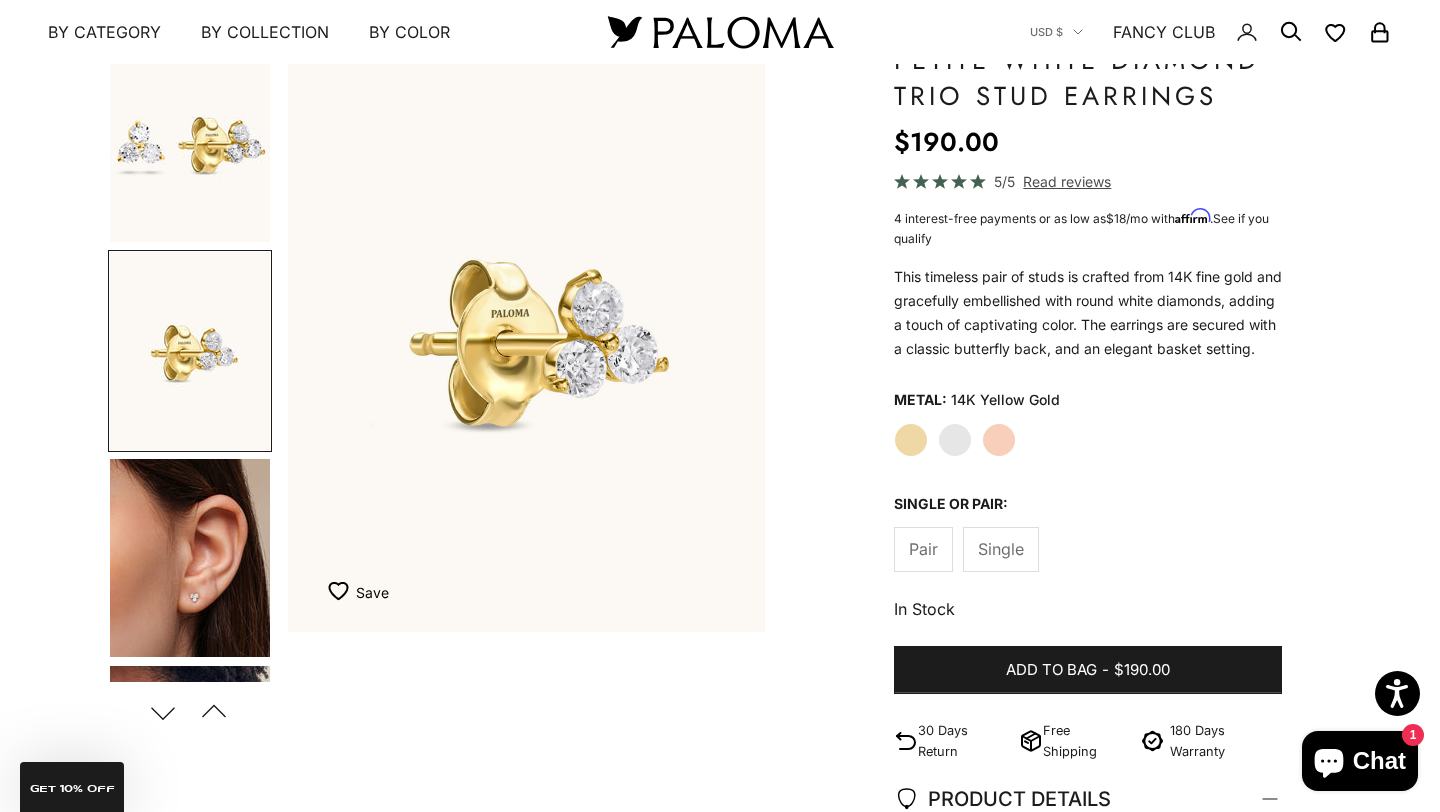 click on "Next" at bounding box center [162, 712] 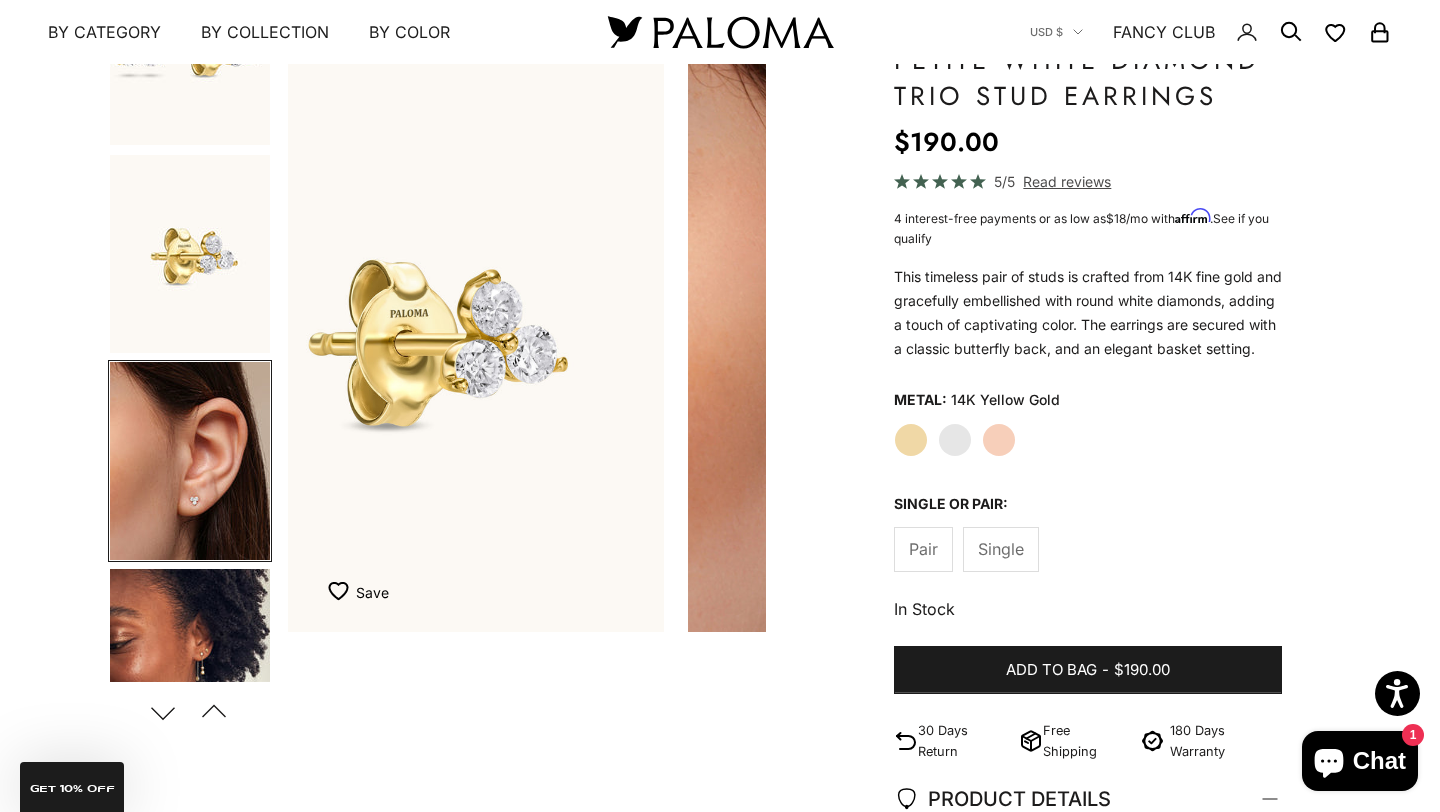 scroll, scrollTop: 0, scrollLeft: 857, axis: horizontal 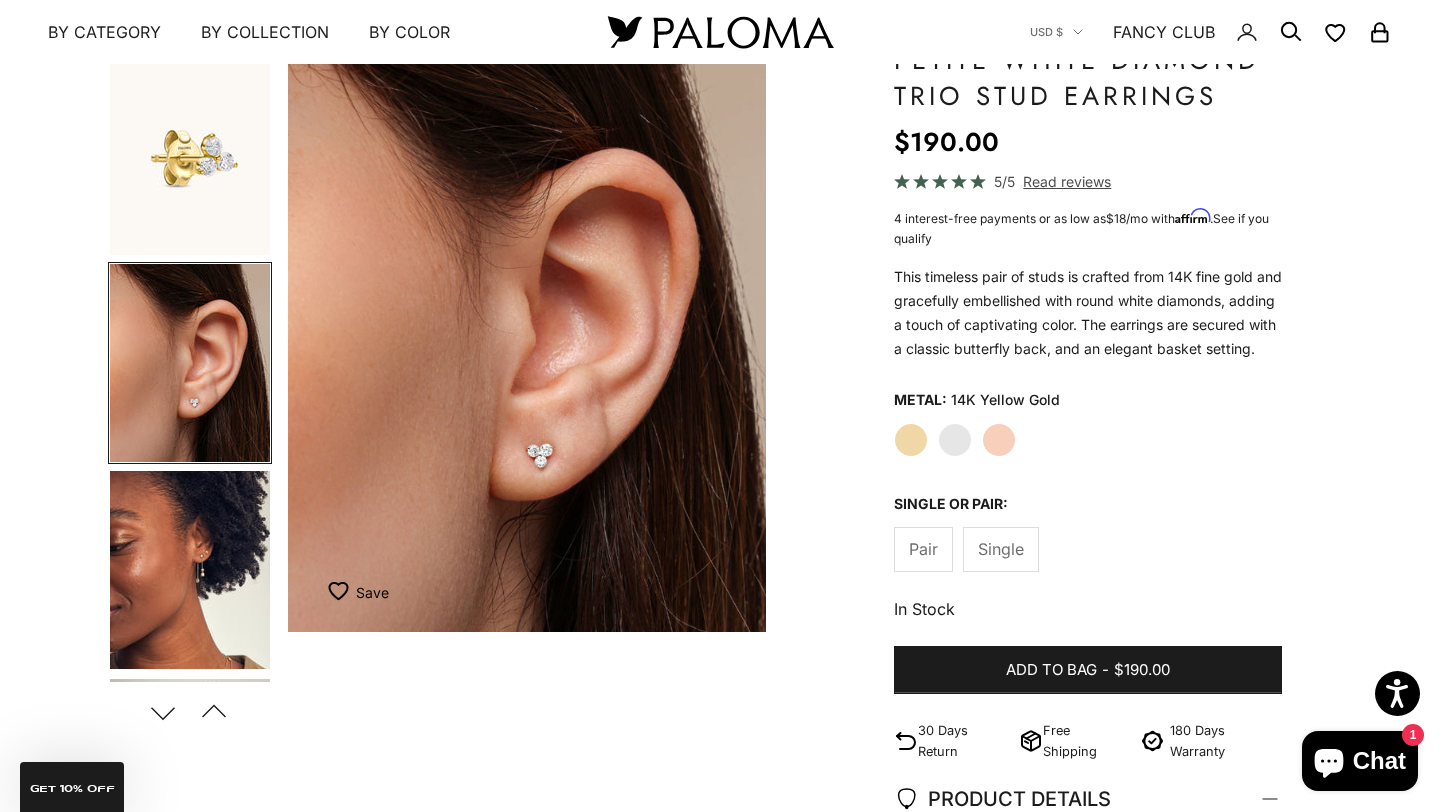 click at bounding box center (527, 337) 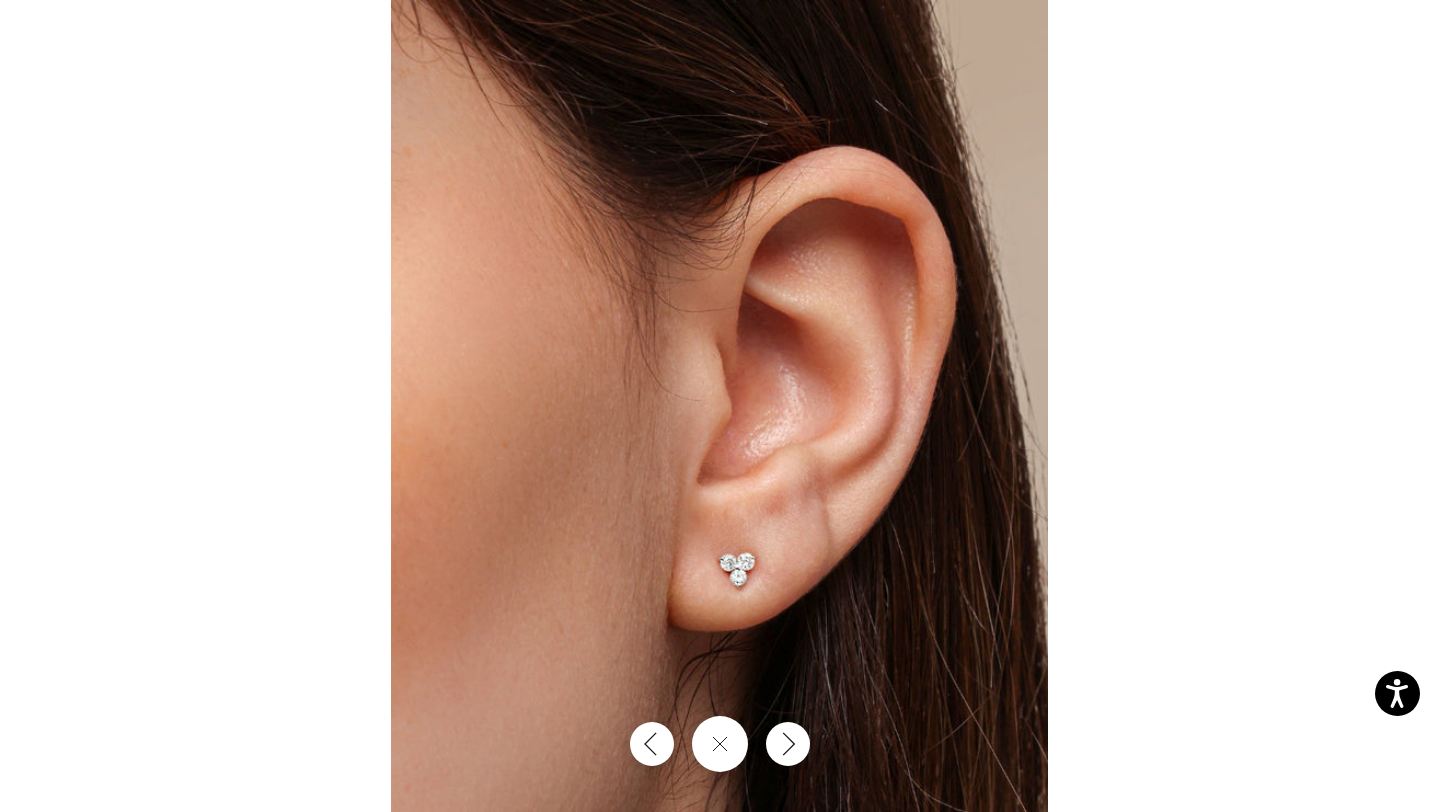 click at bounding box center [720, 406] 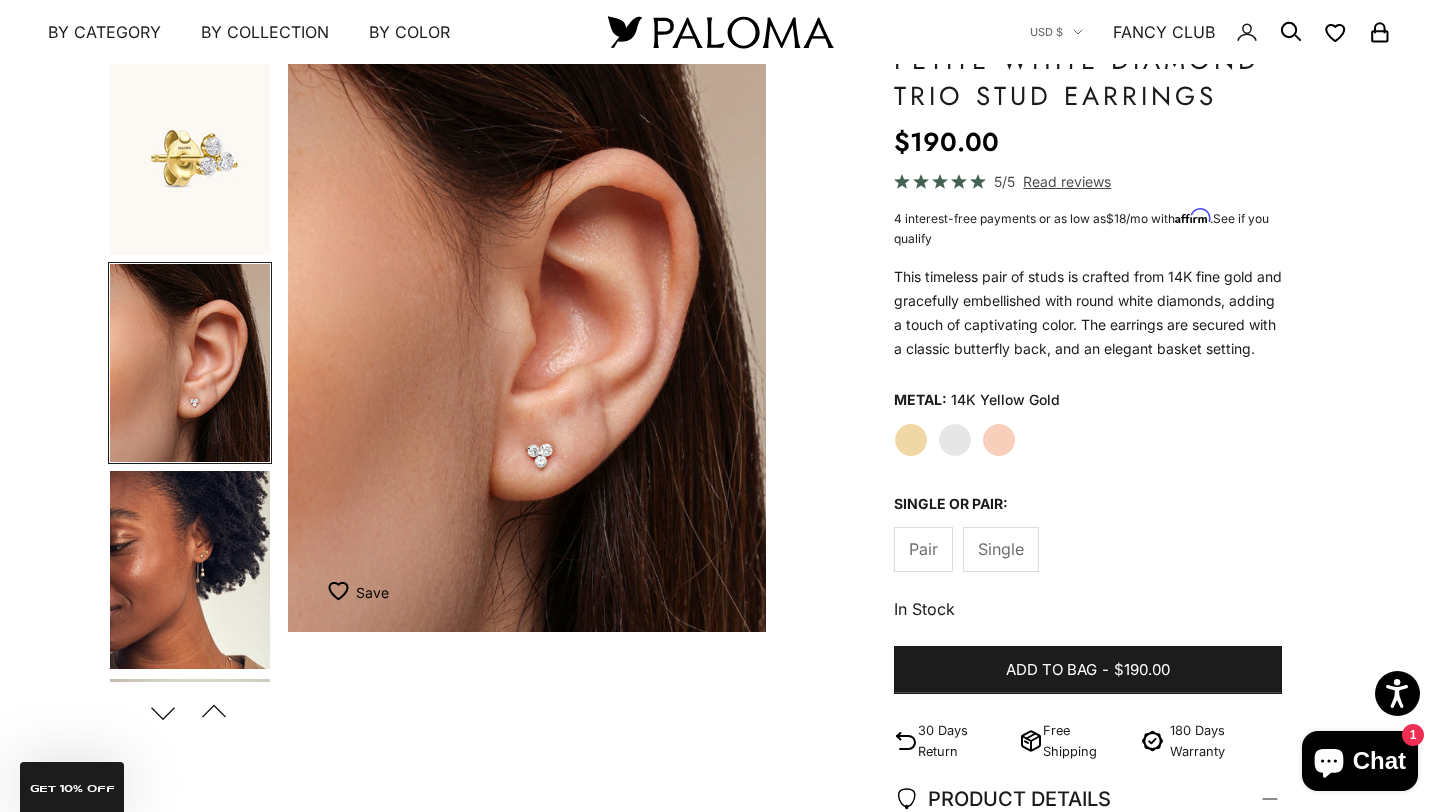 click at bounding box center (190, 570) 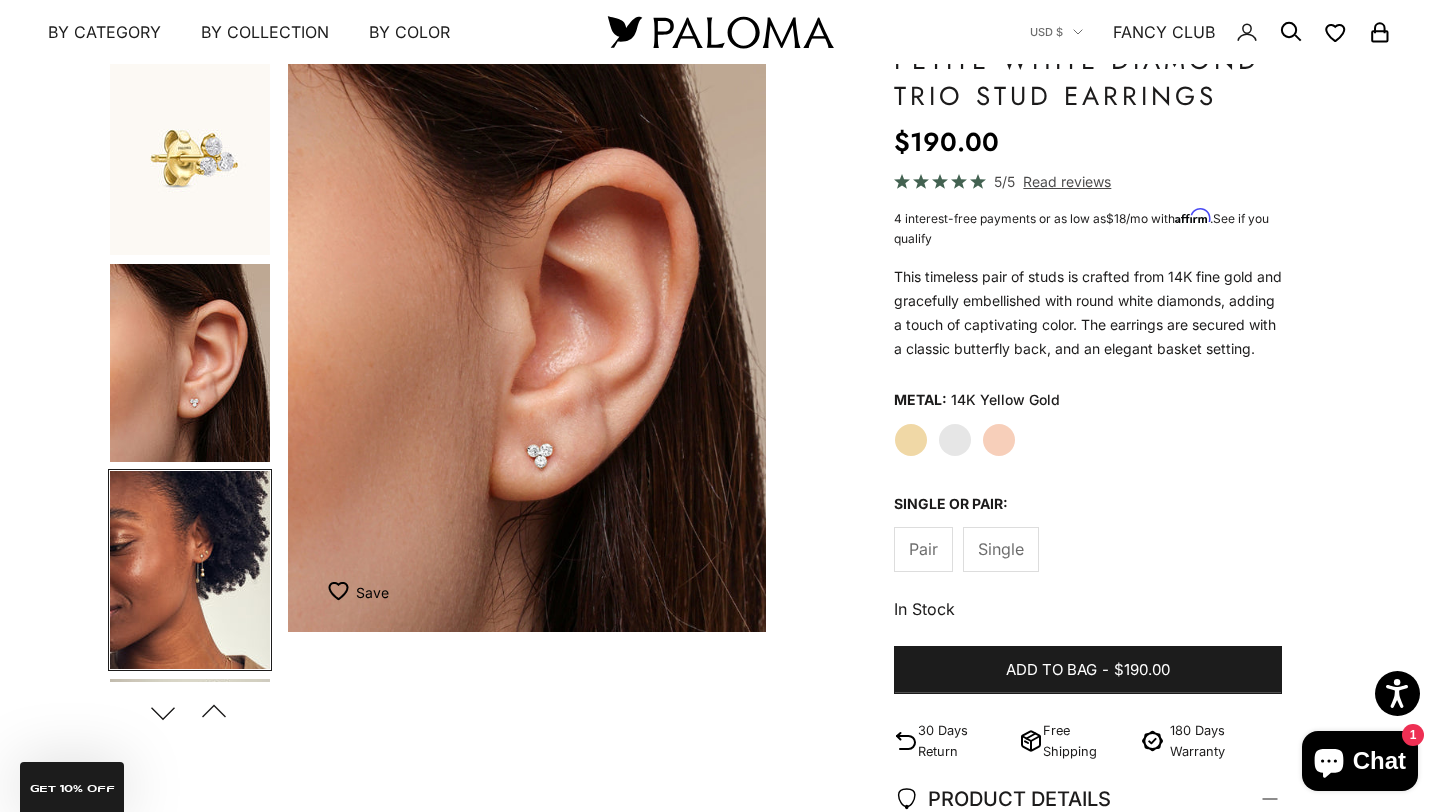 scroll, scrollTop: 0, scrollLeft: 1284, axis: horizontal 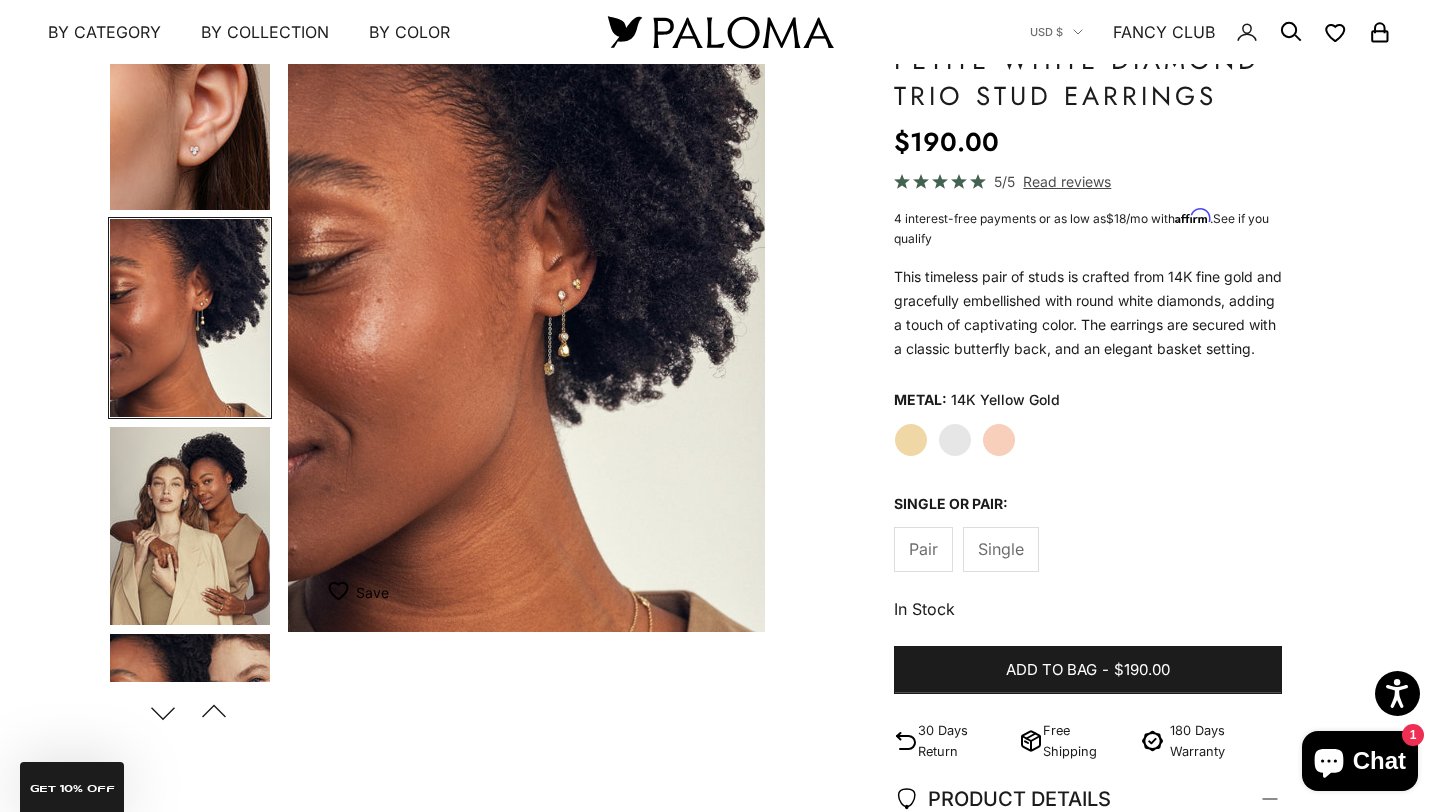 click at bounding box center (190, 526) 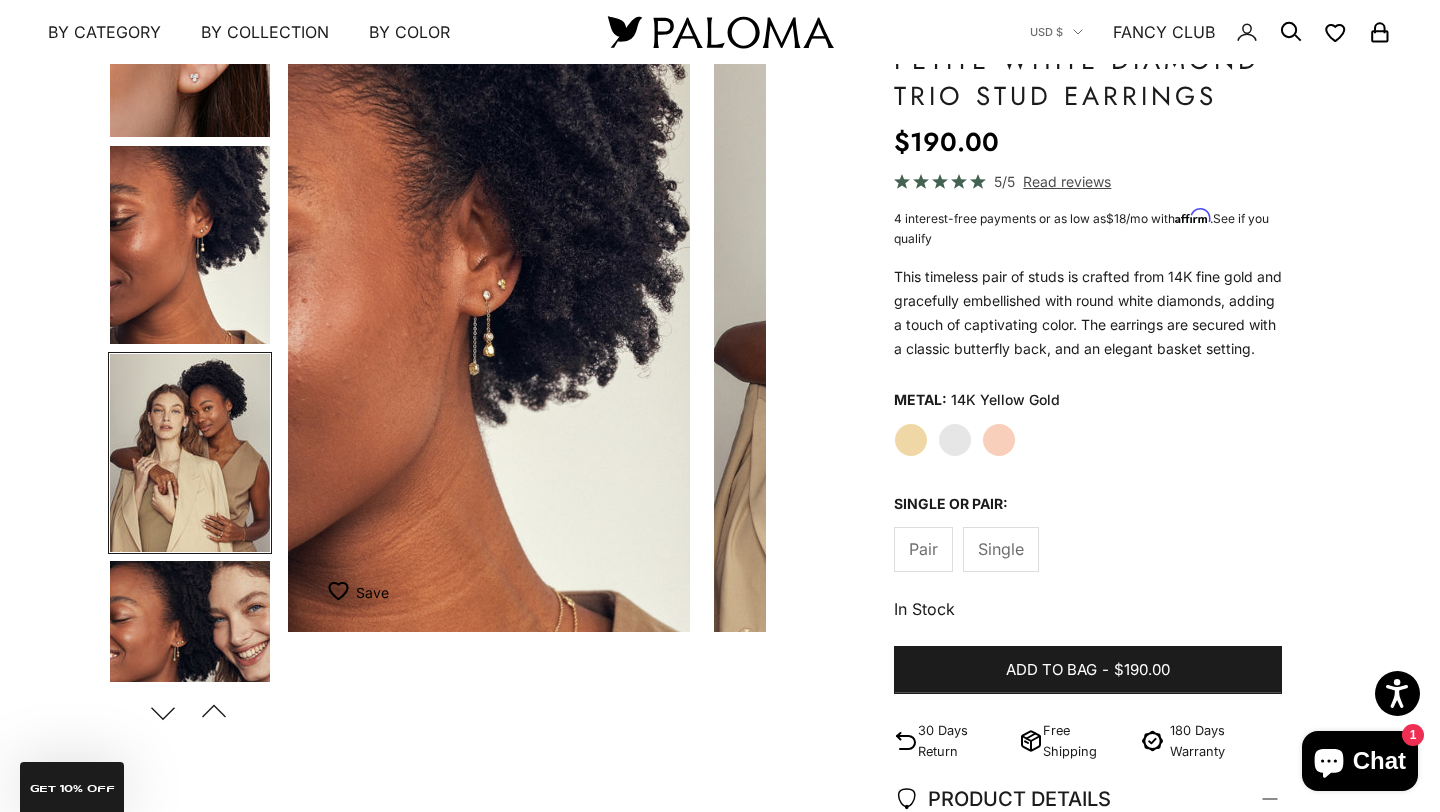 scroll, scrollTop: 0, scrollLeft: 1824, axis: horizontal 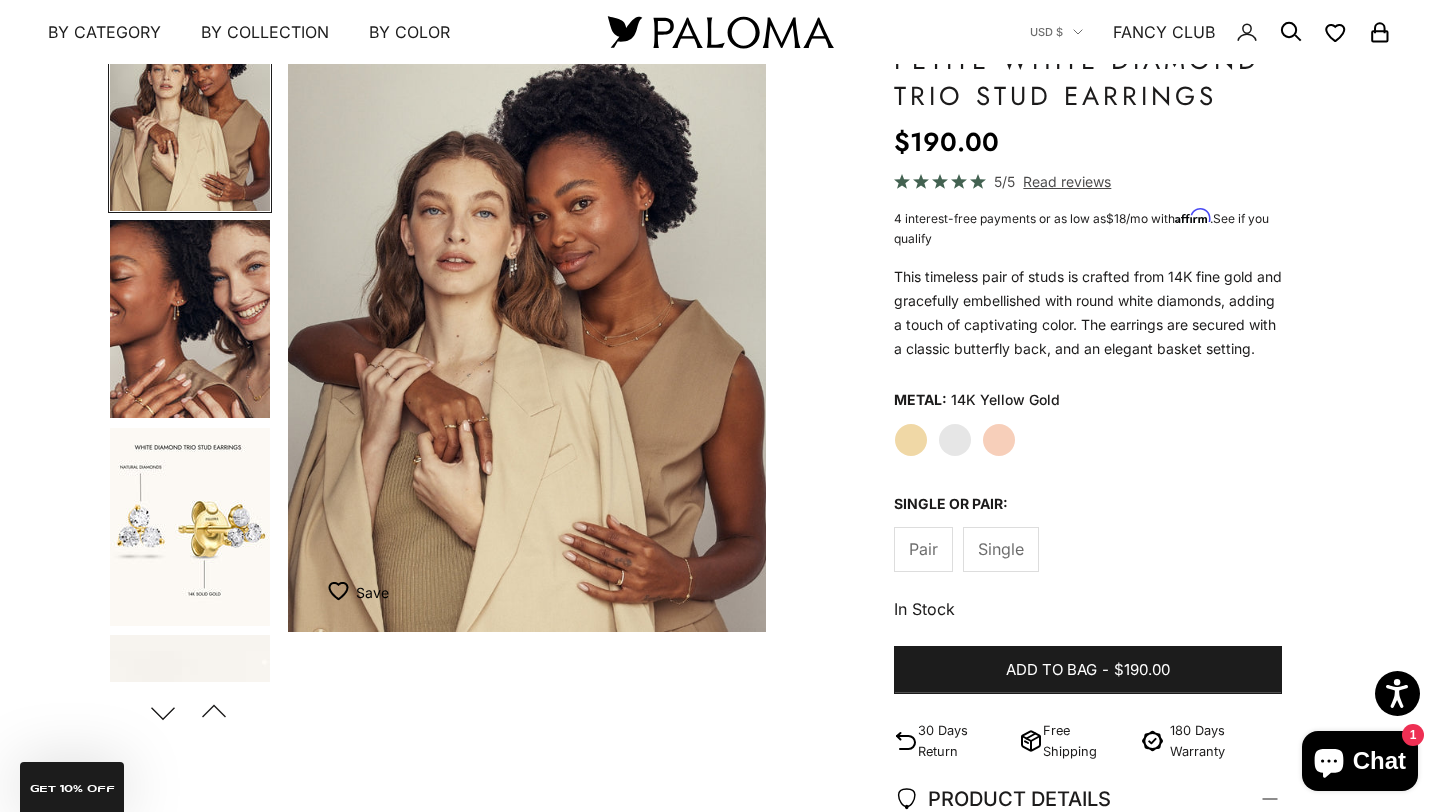 click at bounding box center [190, 527] 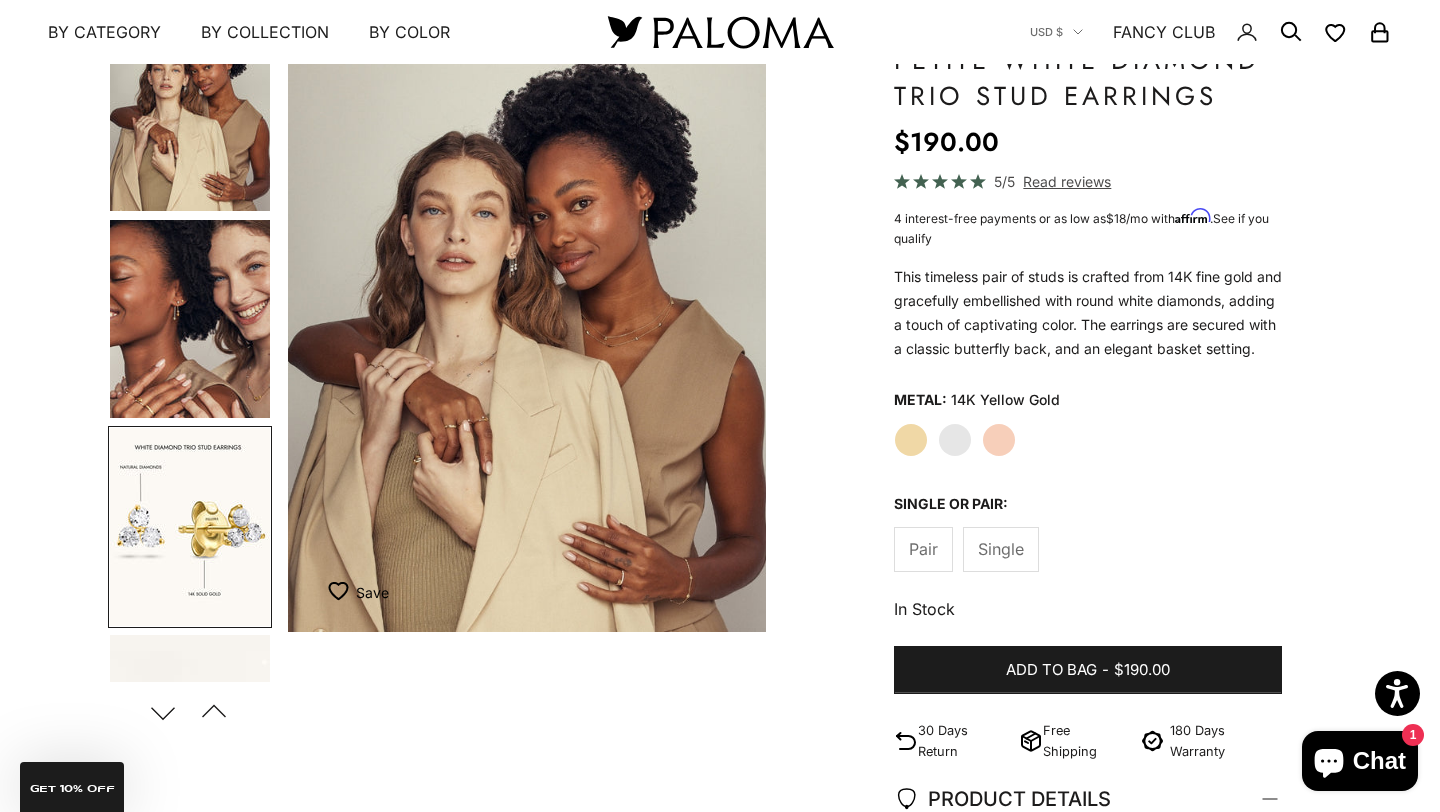 scroll, scrollTop: 0, scrollLeft: 2406, axis: horizontal 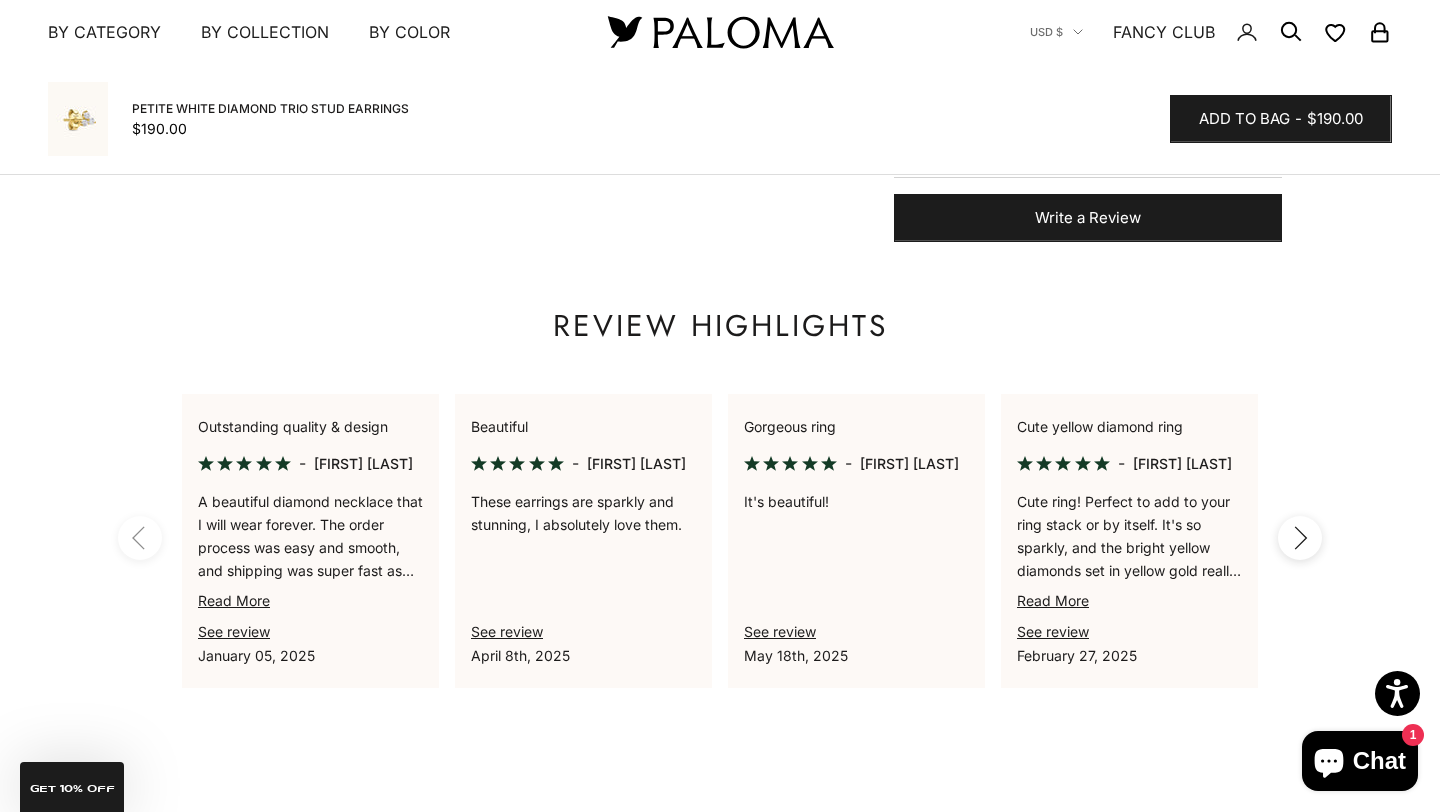 click on "Outstanding quality & design
-
Michelle Poon
A beautiful diamond necklace that I will wear forever. The order process was easy and smooth, and shipping was super fast as well. Also, it came in a stunning box that I now use to store my jewelry pieces.
Read More
See review
January 05, 2025" at bounding box center [310, 541] 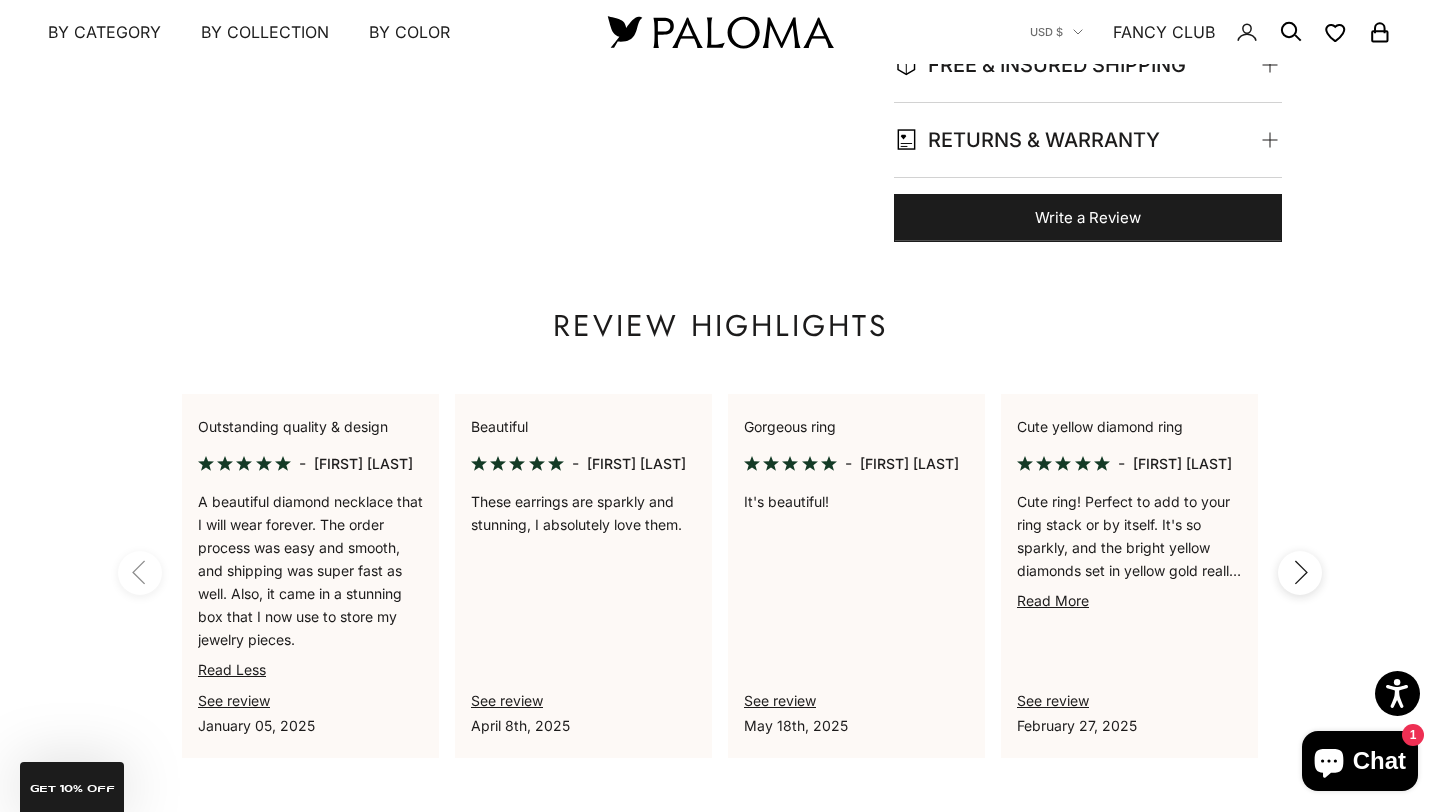 scroll, scrollTop: 0, scrollLeft: 0, axis: both 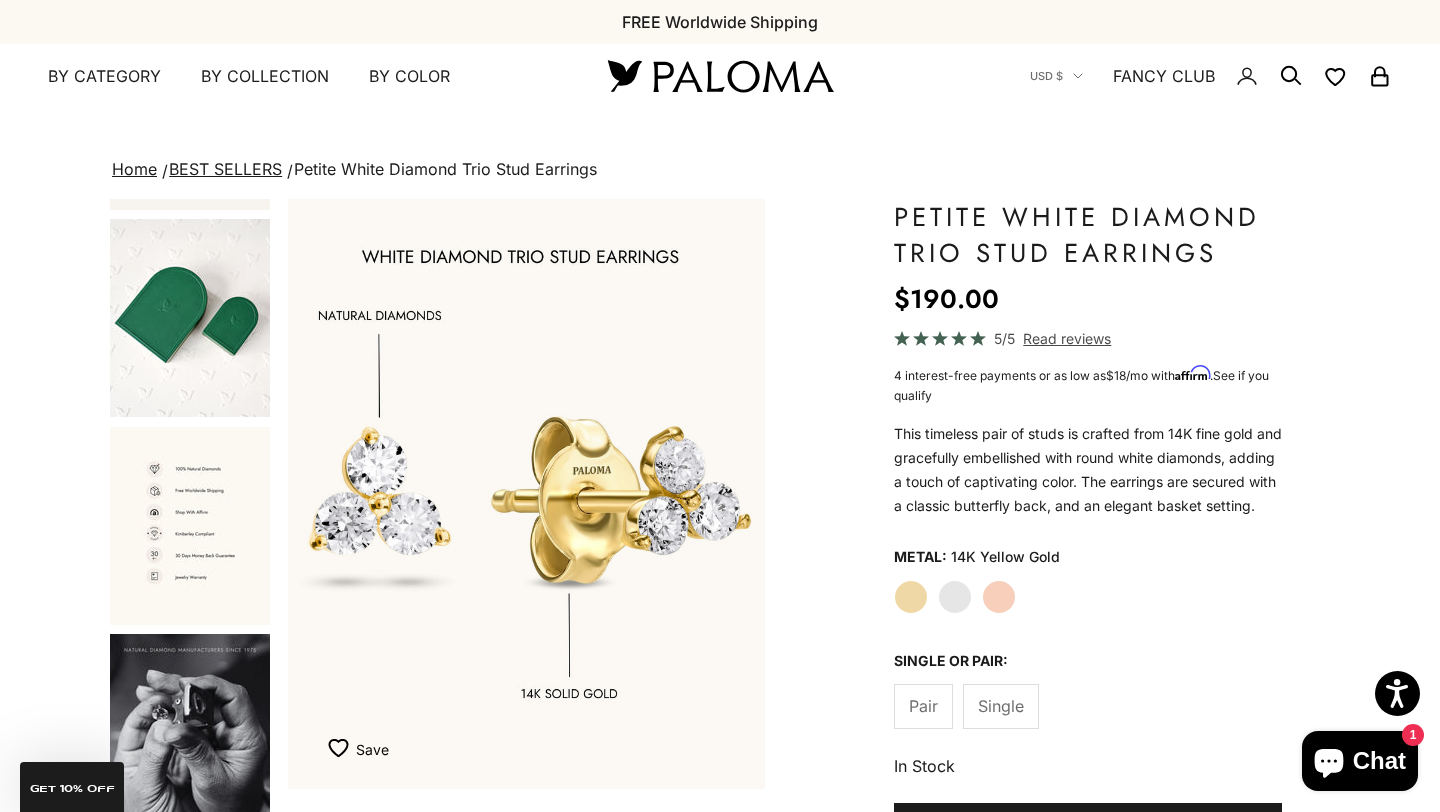 click at bounding box center [190, 526] 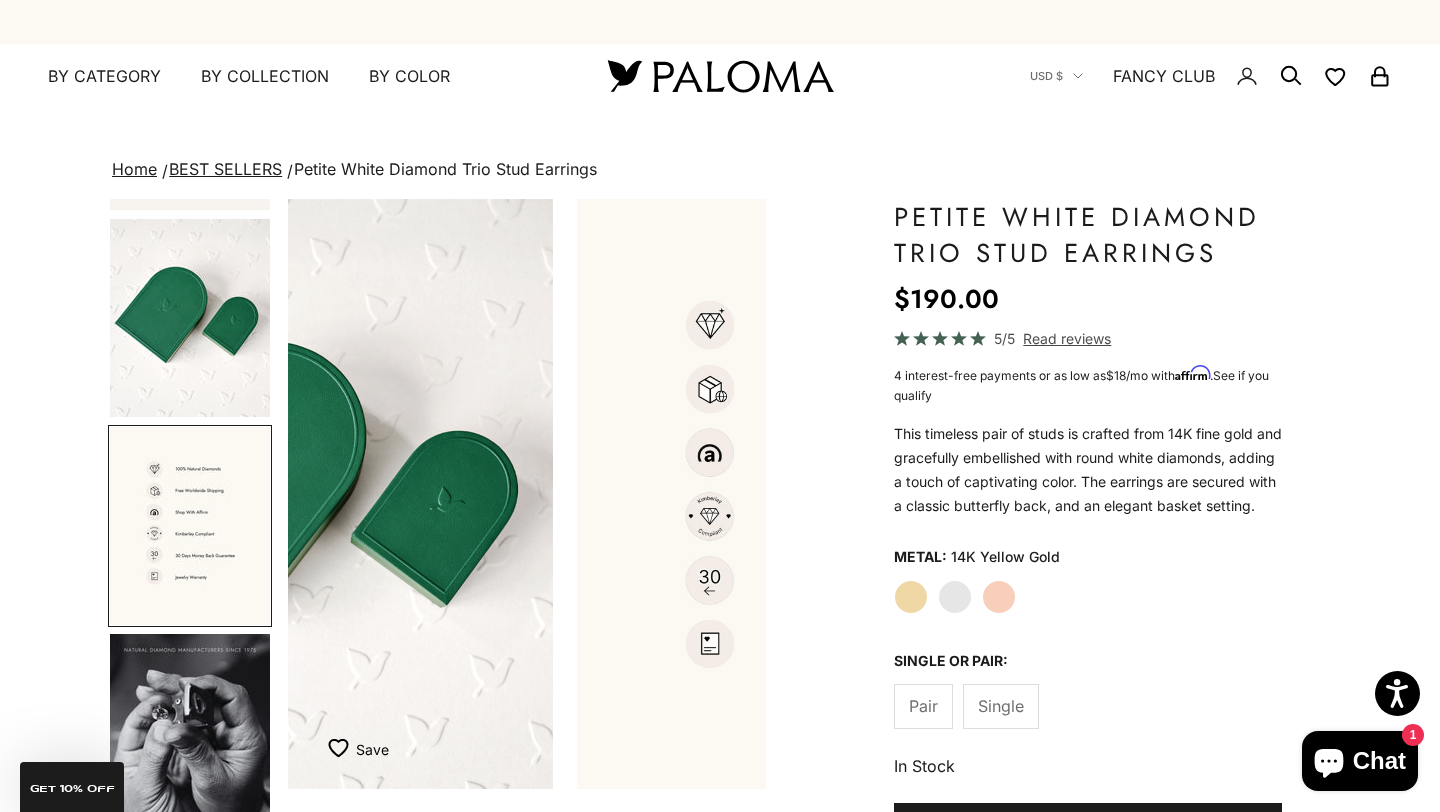 scroll, scrollTop: 0, scrollLeft: 4514, axis: horizontal 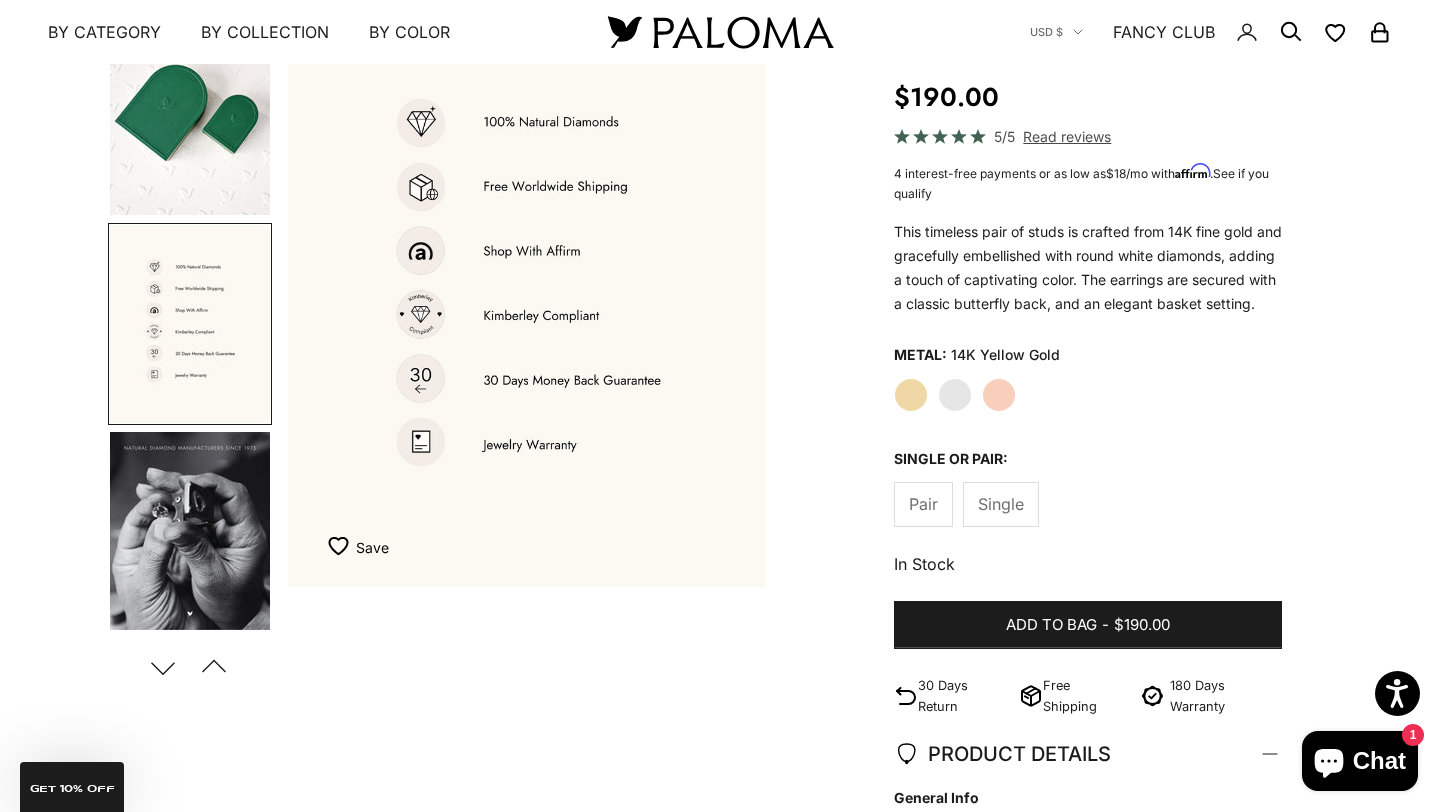 click at bounding box center [190, 531] 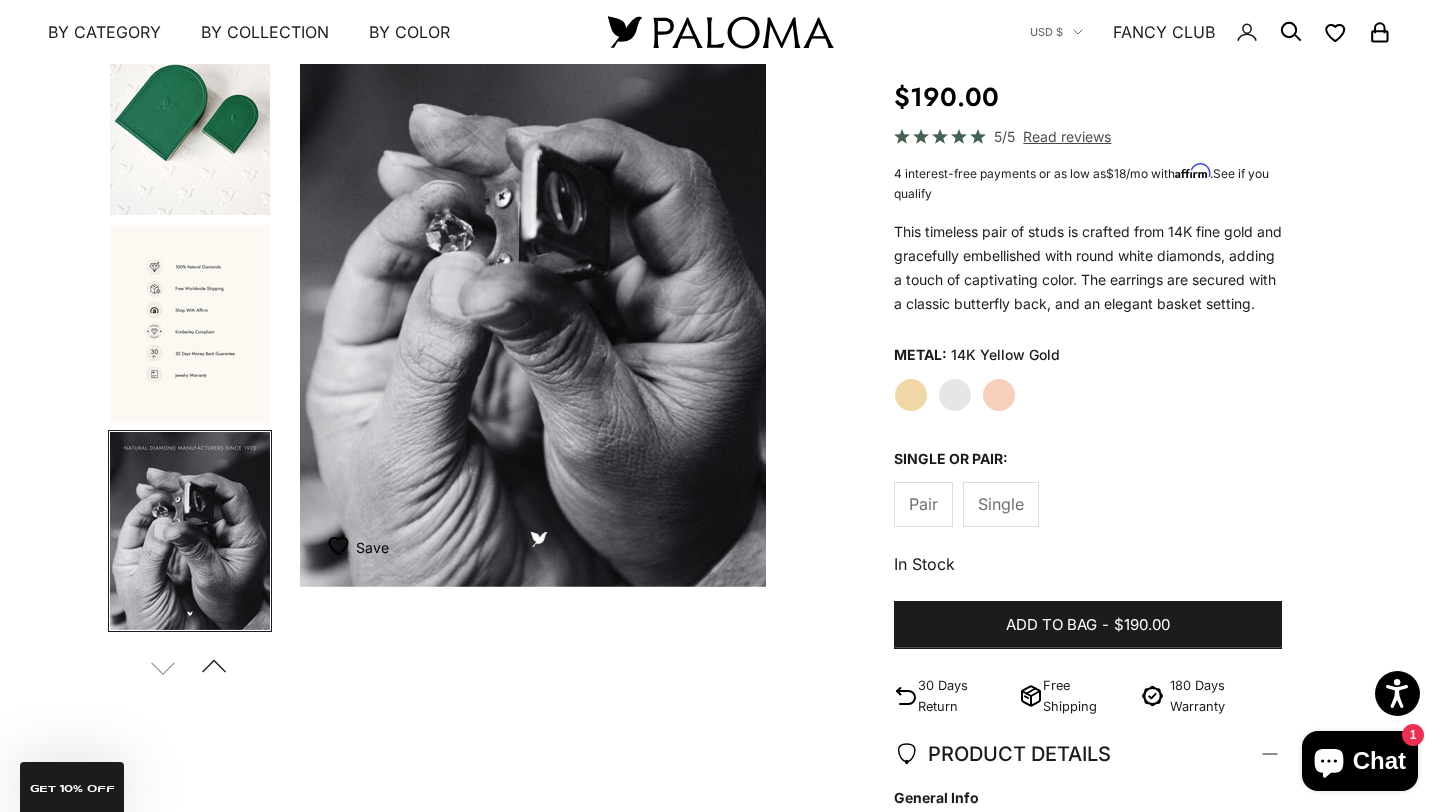 scroll, scrollTop: 0, scrollLeft: 5016, axis: horizontal 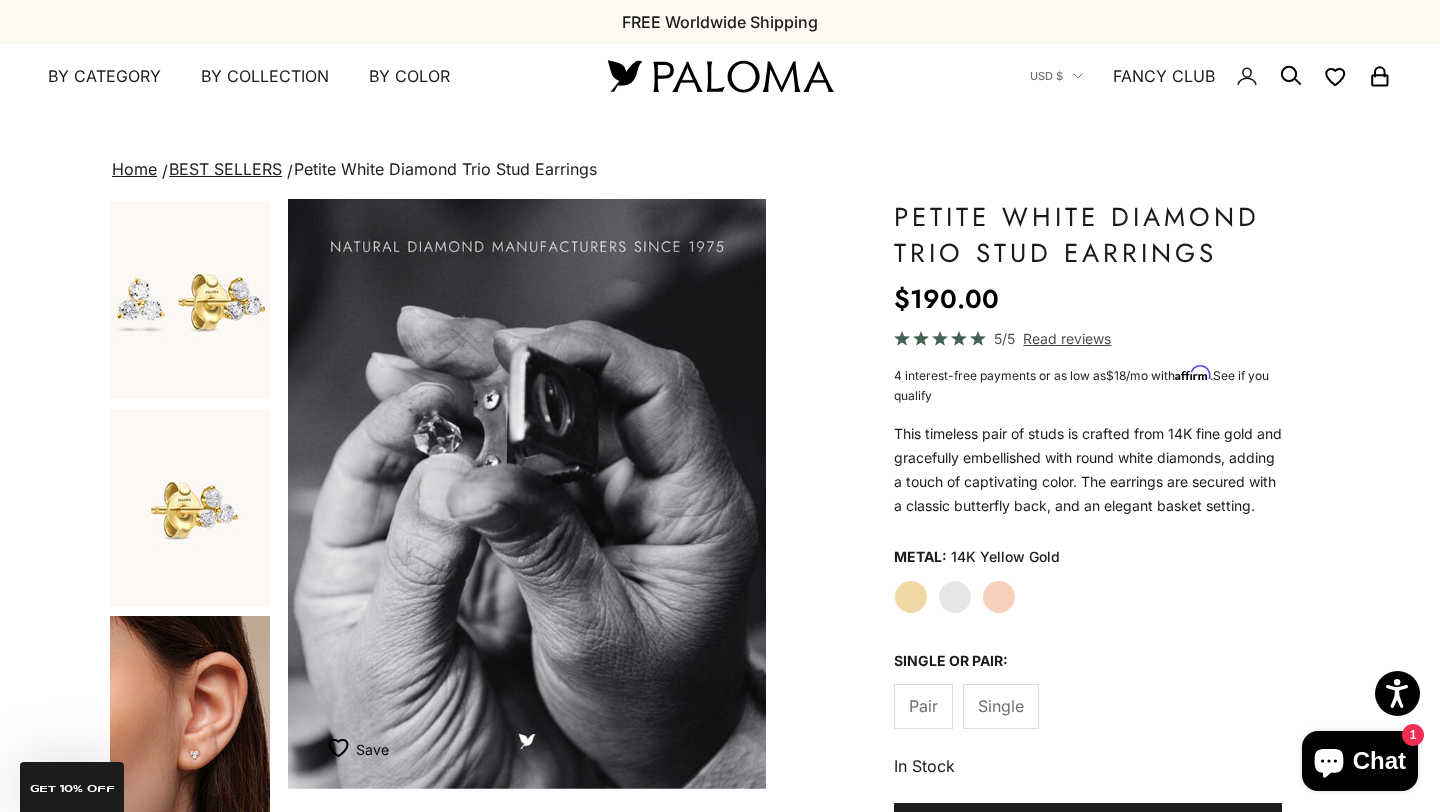 click on "Home" at bounding box center [134, 169] 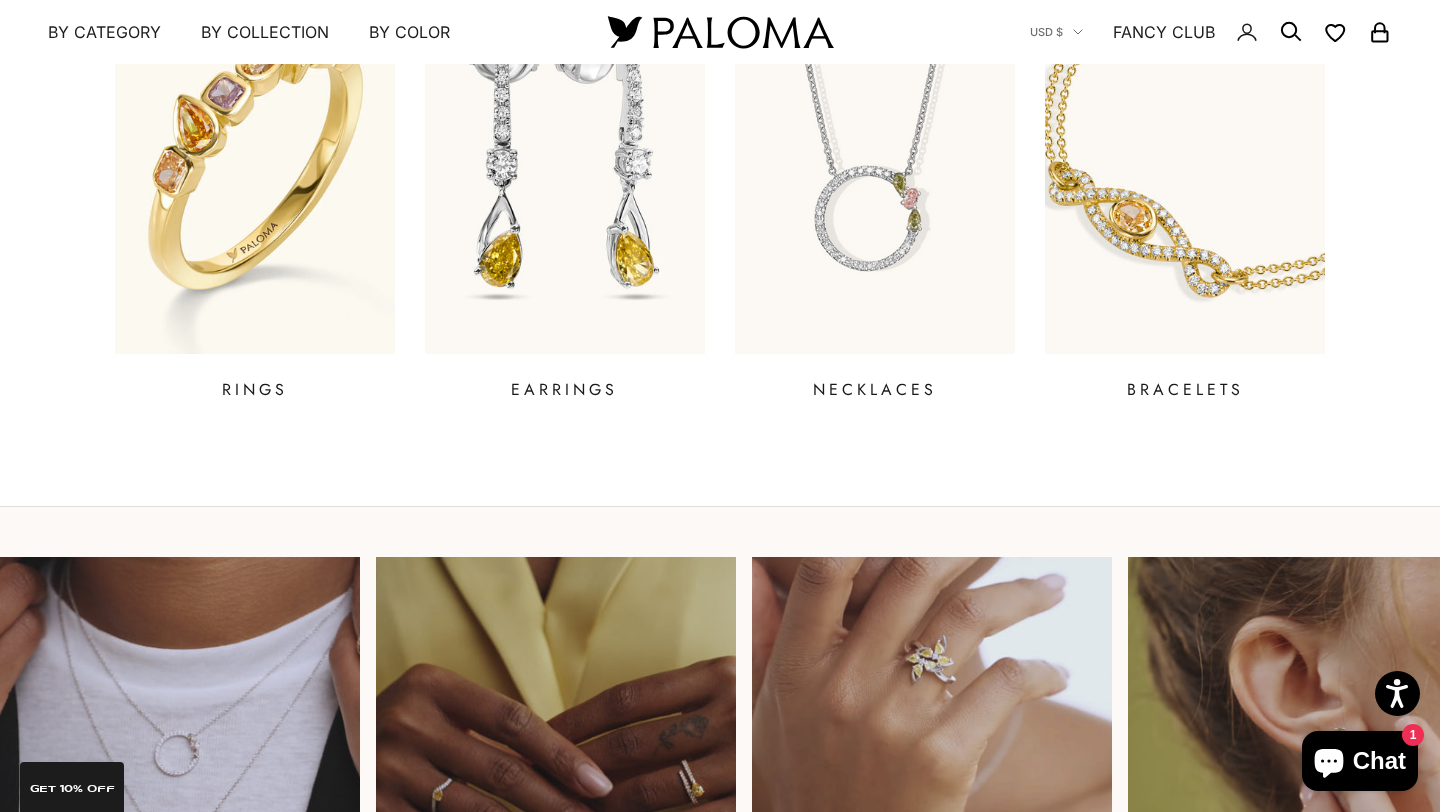 scroll, scrollTop: 881, scrollLeft: 0, axis: vertical 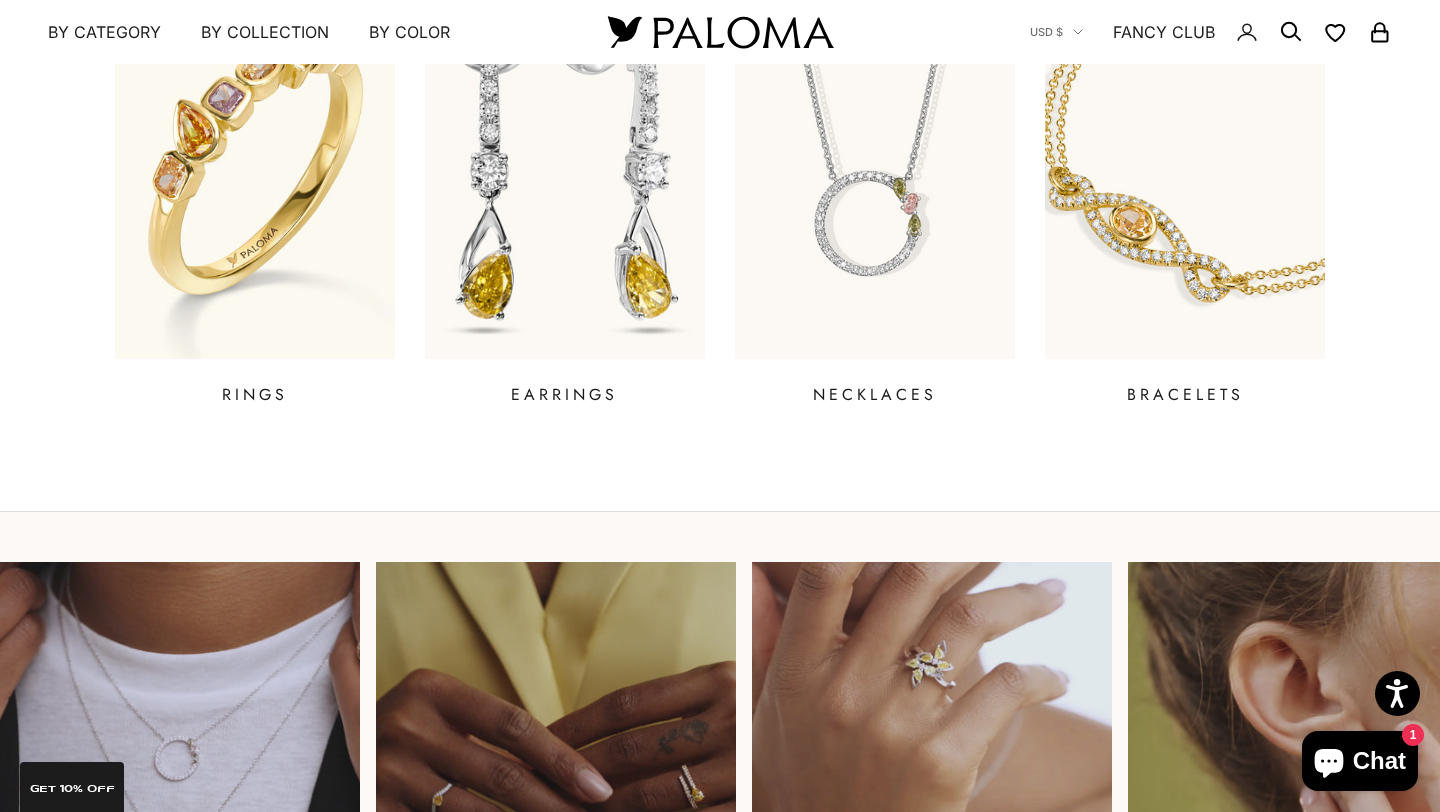 click on "EARRINGS" at bounding box center (564, 395) 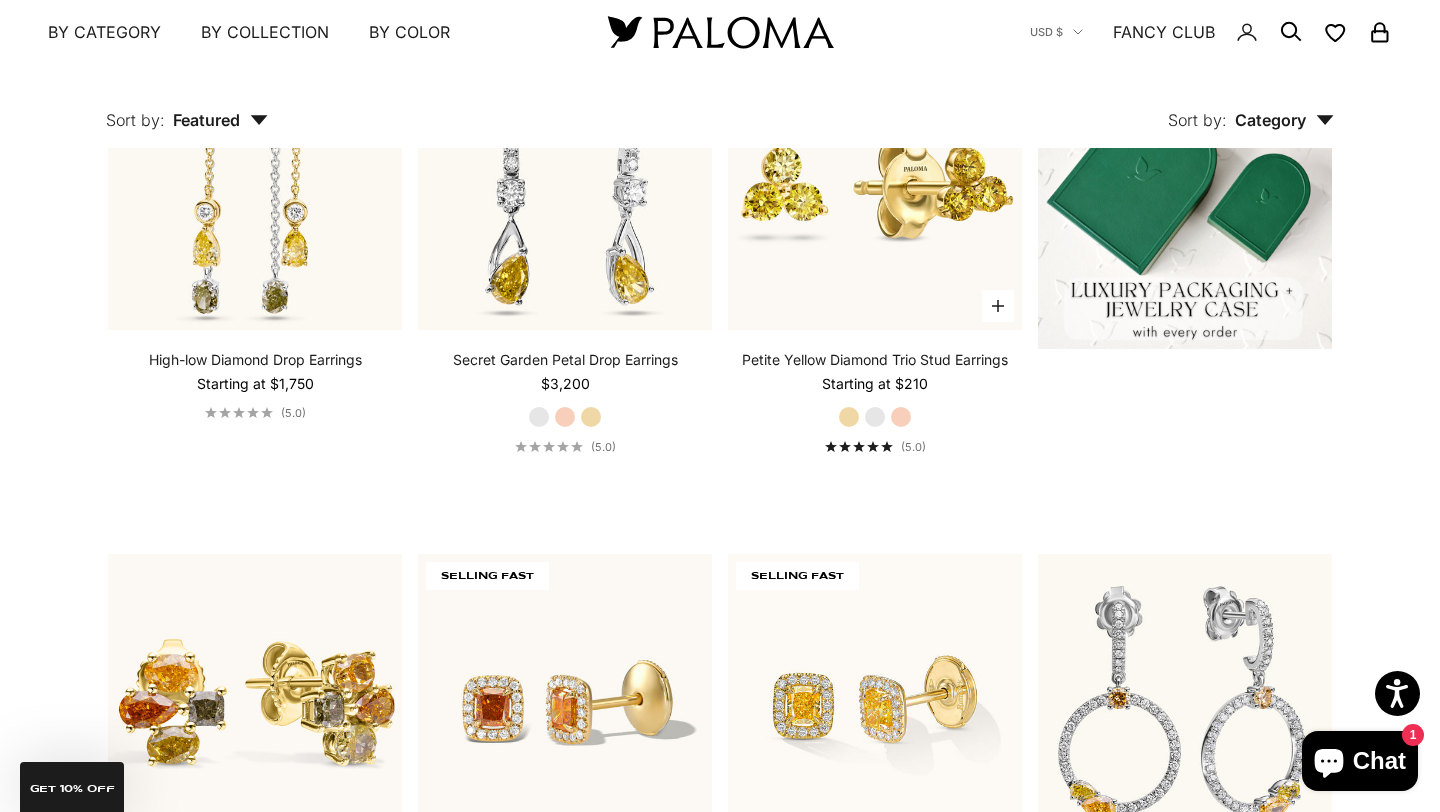 scroll, scrollTop: 591, scrollLeft: 0, axis: vertical 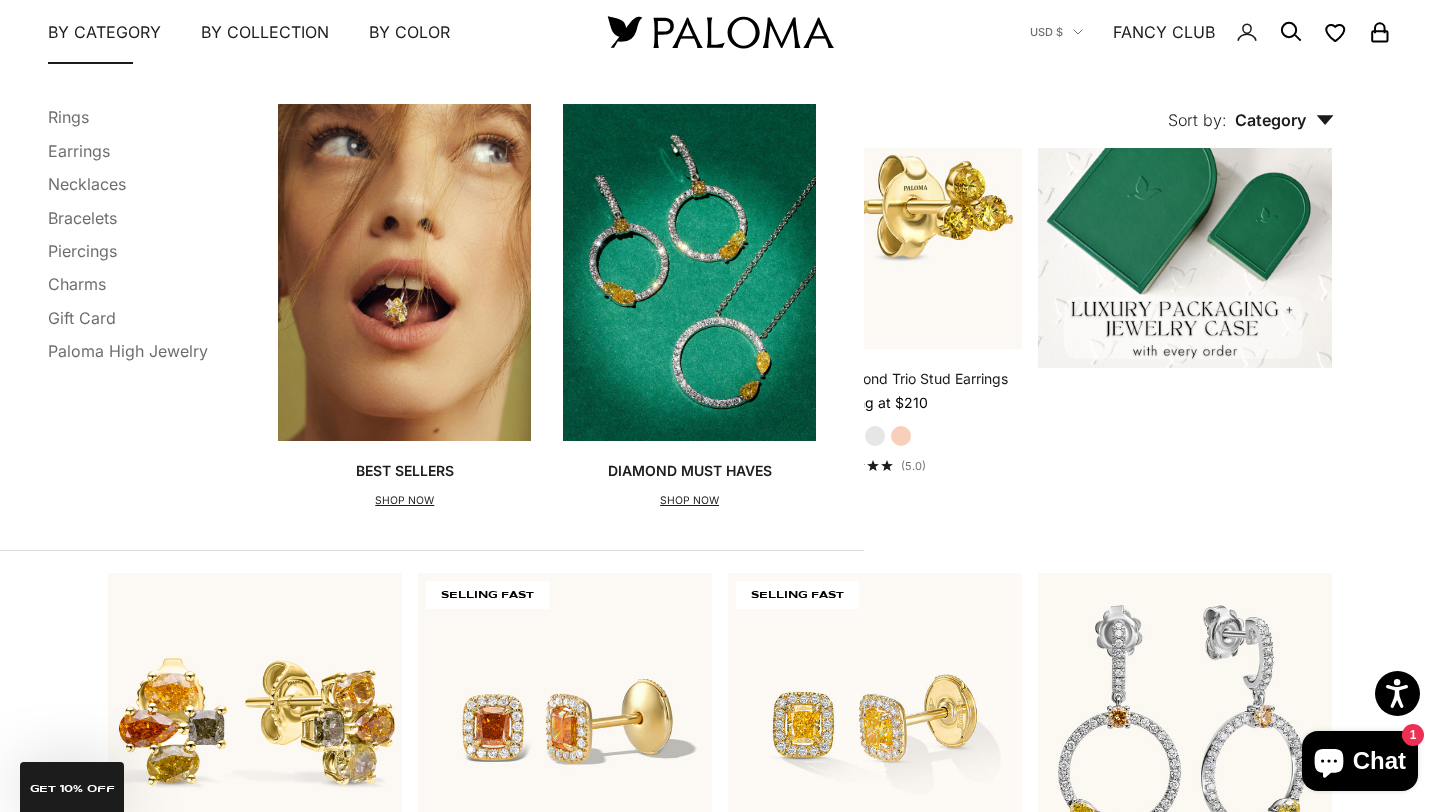click on "By Category" at bounding box center (104, 32) 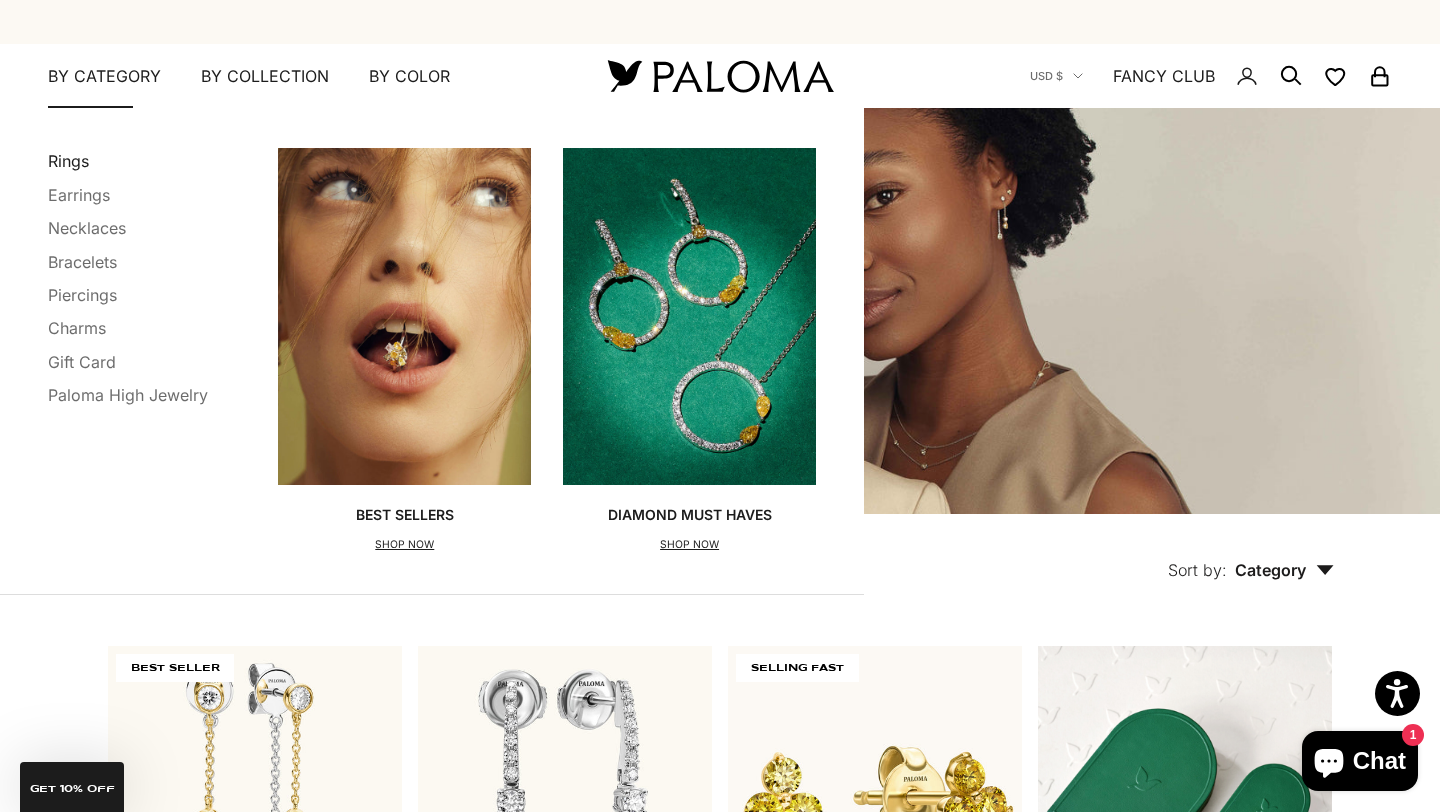 click on "Rings" at bounding box center [68, 161] 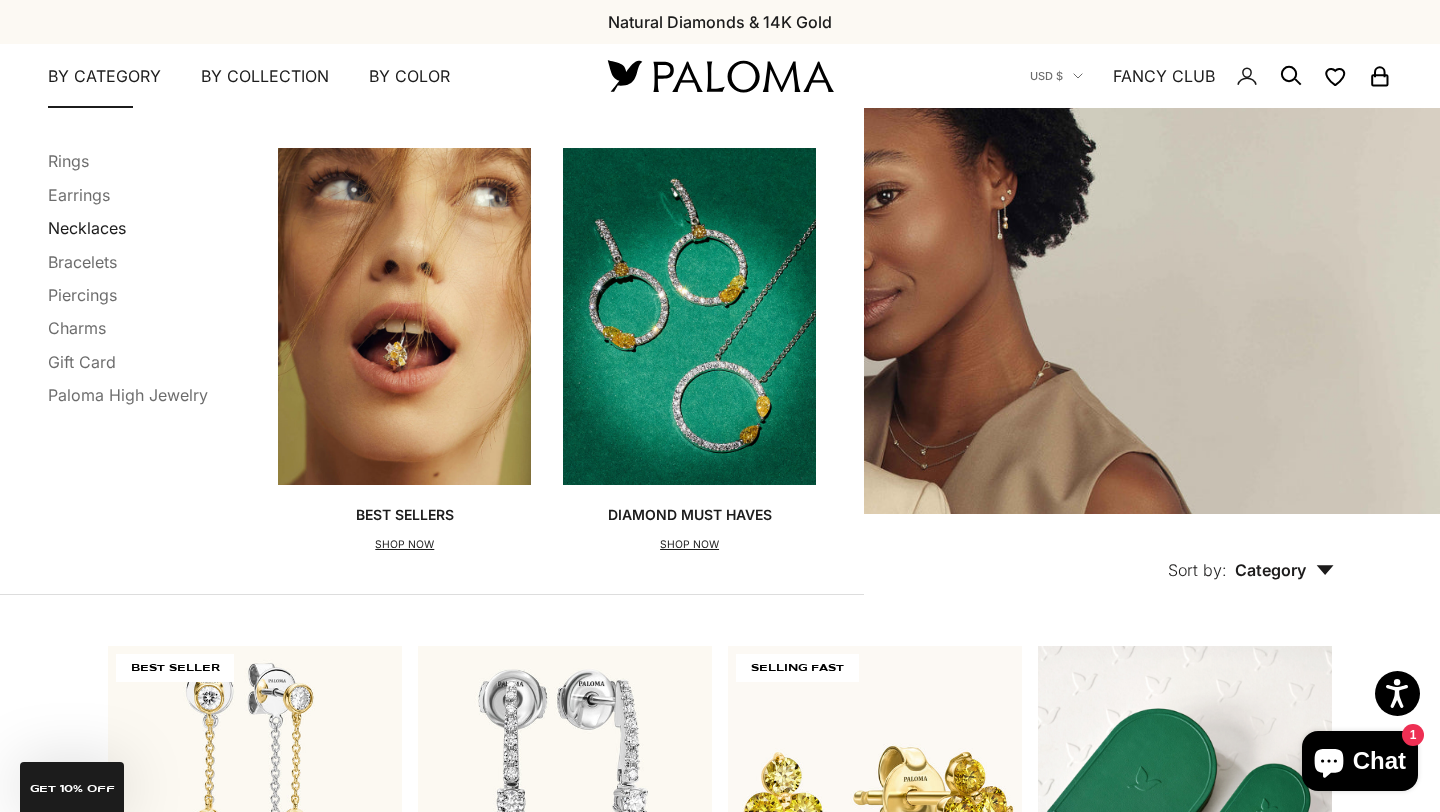 click on "Necklaces" at bounding box center [87, 228] 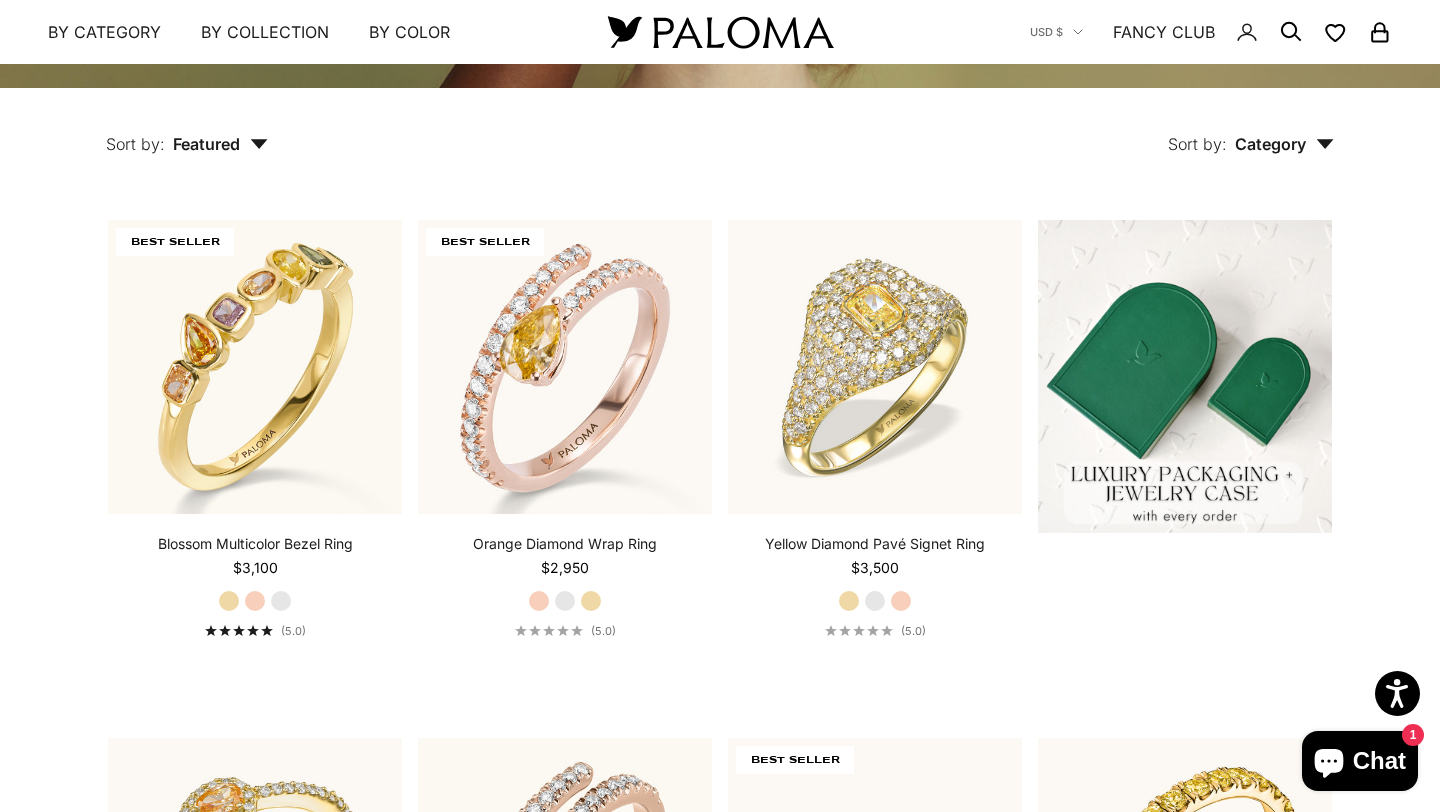 scroll, scrollTop: 427, scrollLeft: 0, axis: vertical 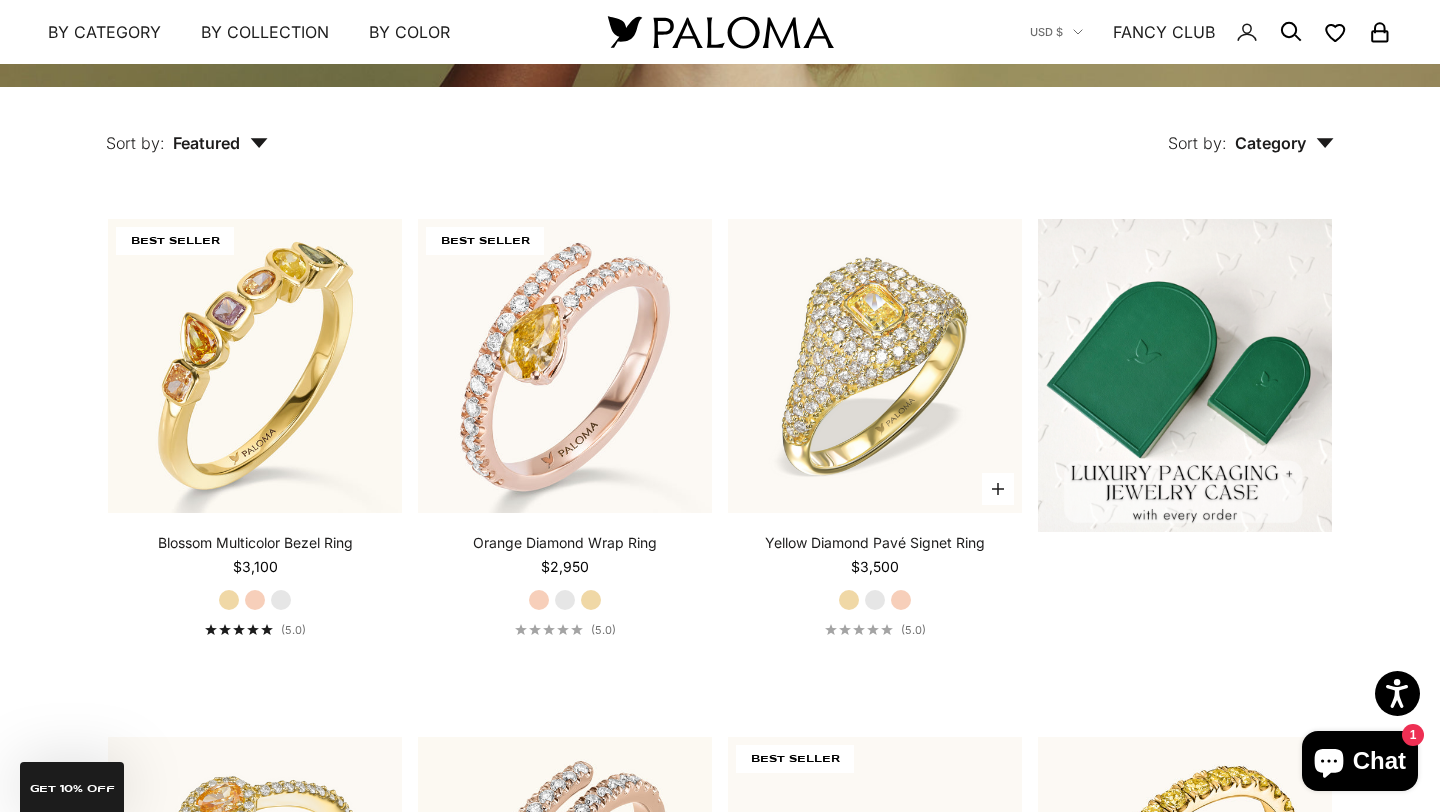 click on "White Gold" at bounding box center (875, 600) 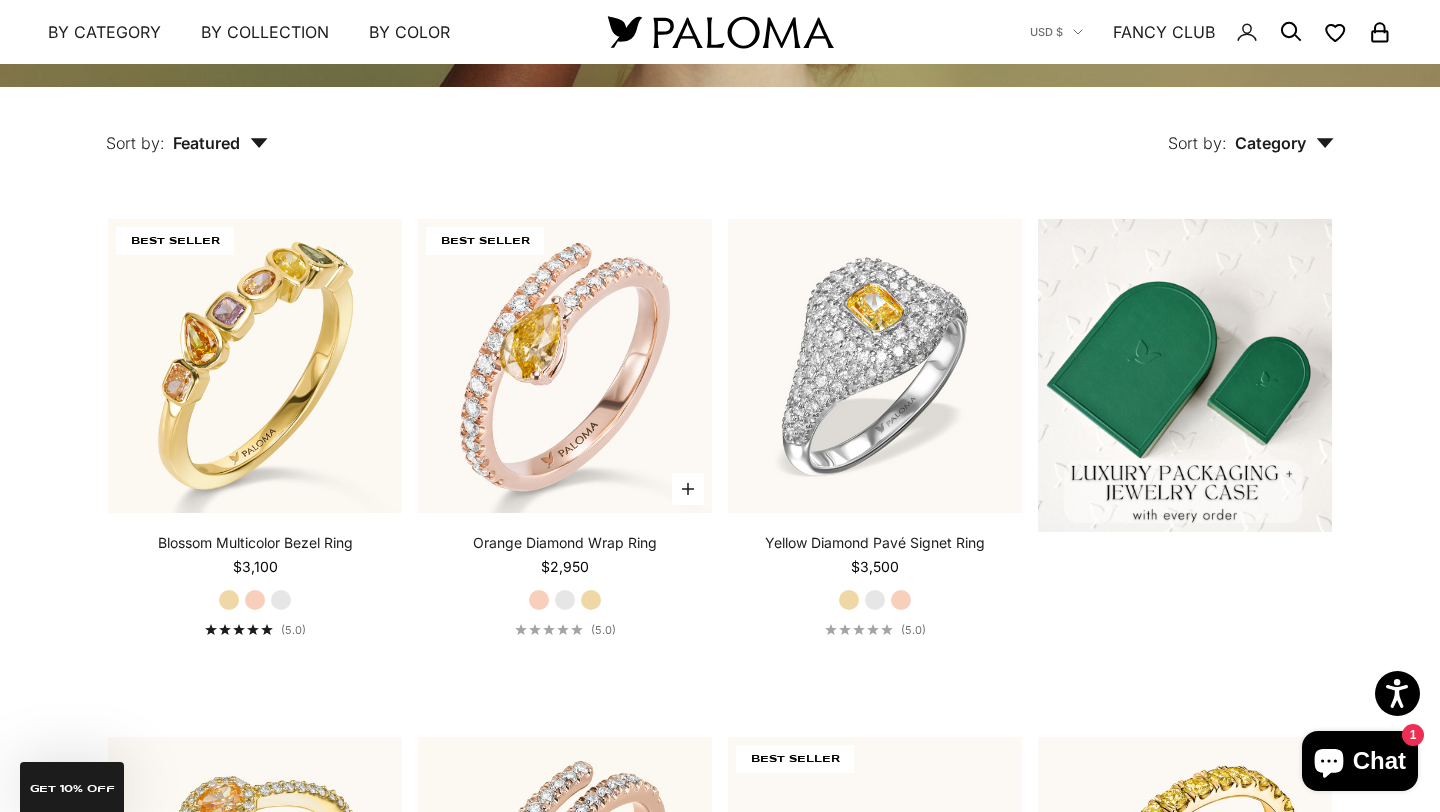 click on "White Gold" at bounding box center (565, 600) 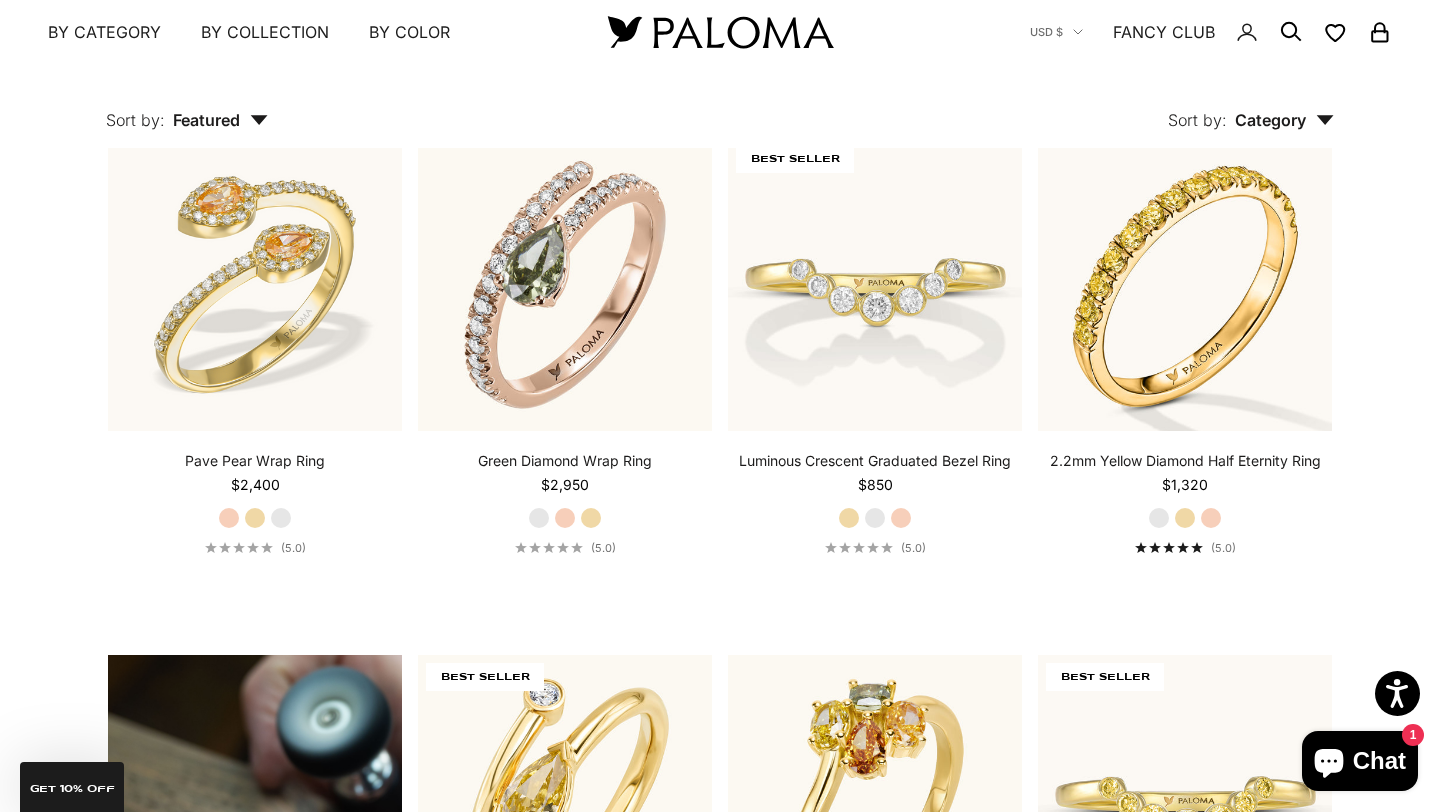 scroll, scrollTop: 1029, scrollLeft: 0, axis: vertical 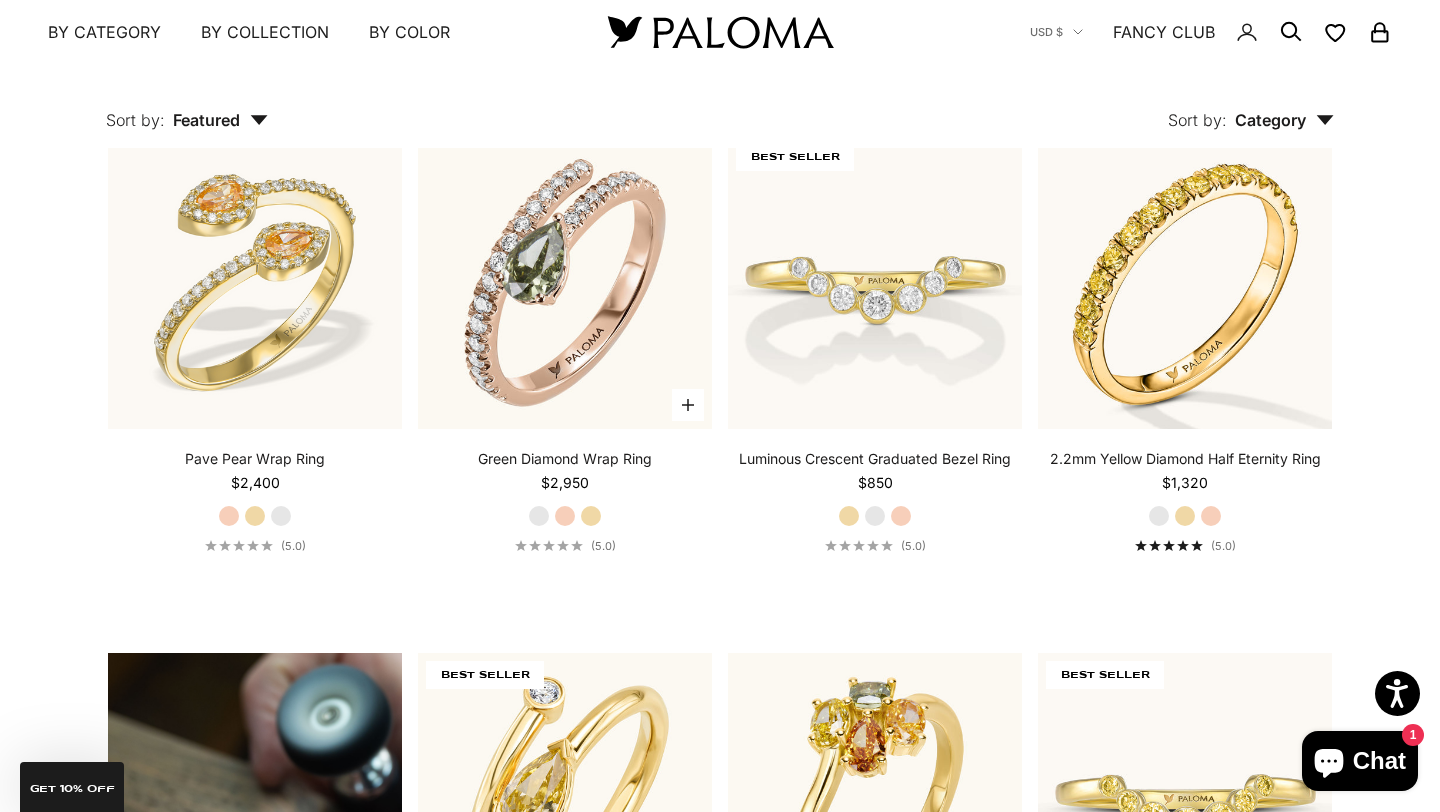 click on "White Gold" at bounding box center [539, 516] 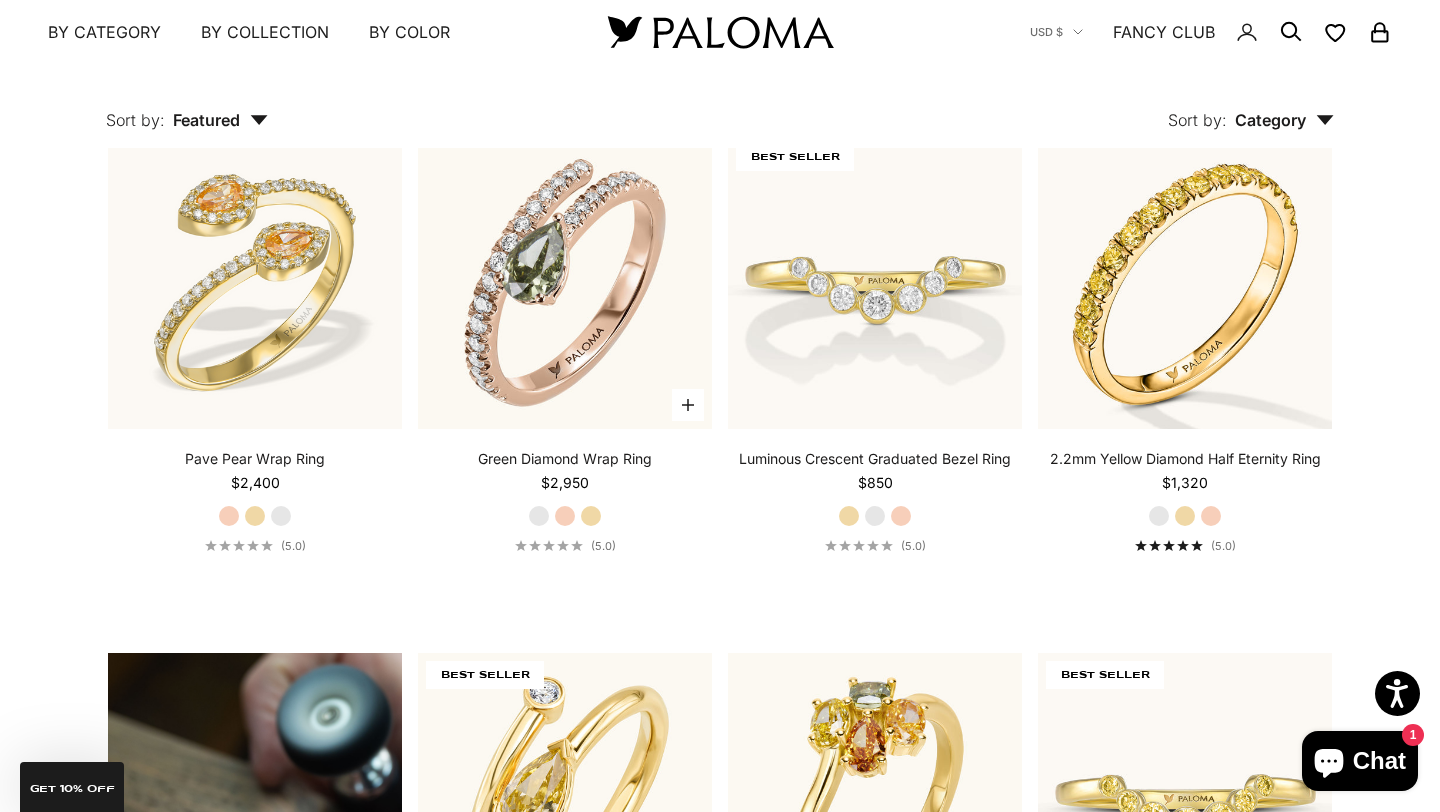 click on "Yellow Gold" at bounding box center (591, 516) 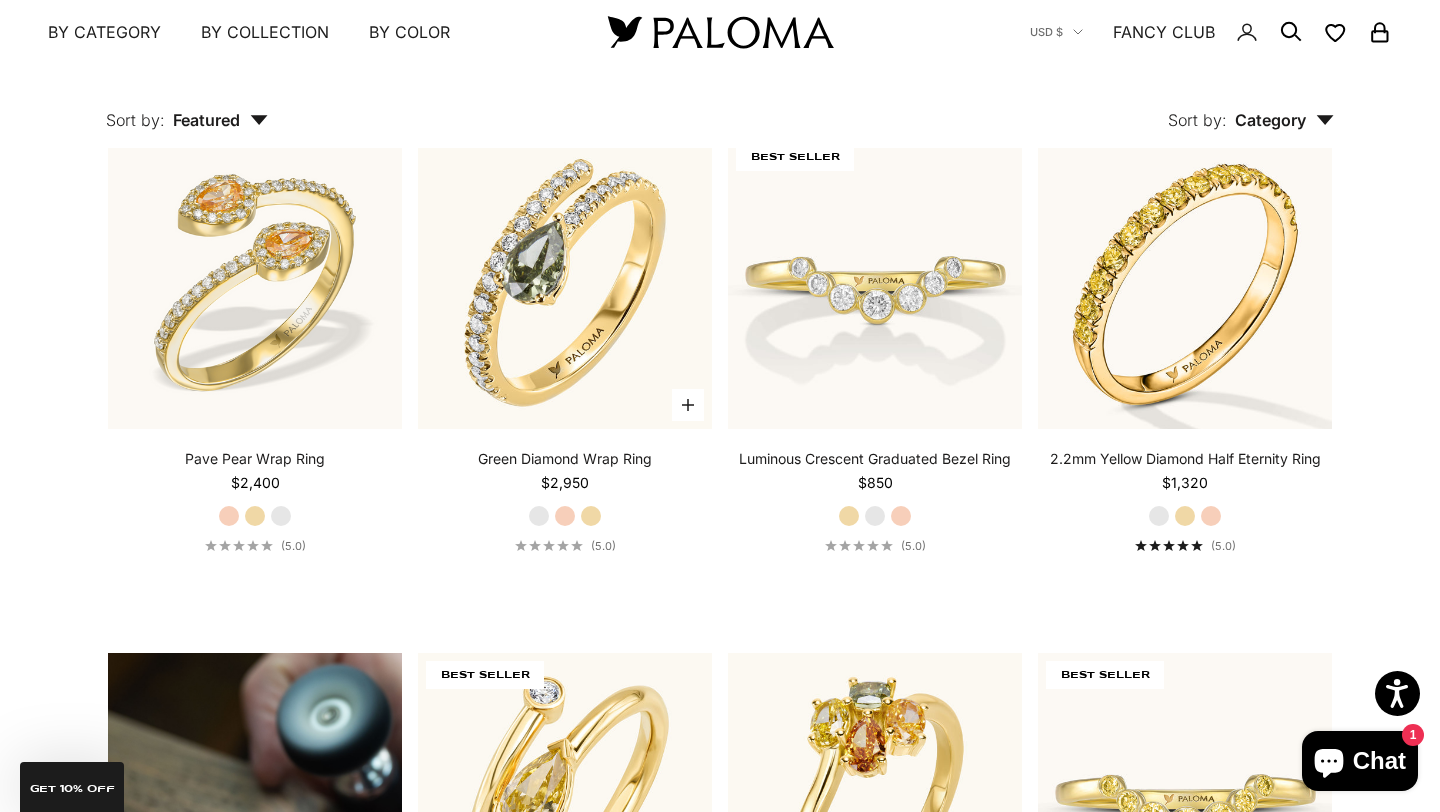 click on "White Gold" at bounding box center [539, 516] 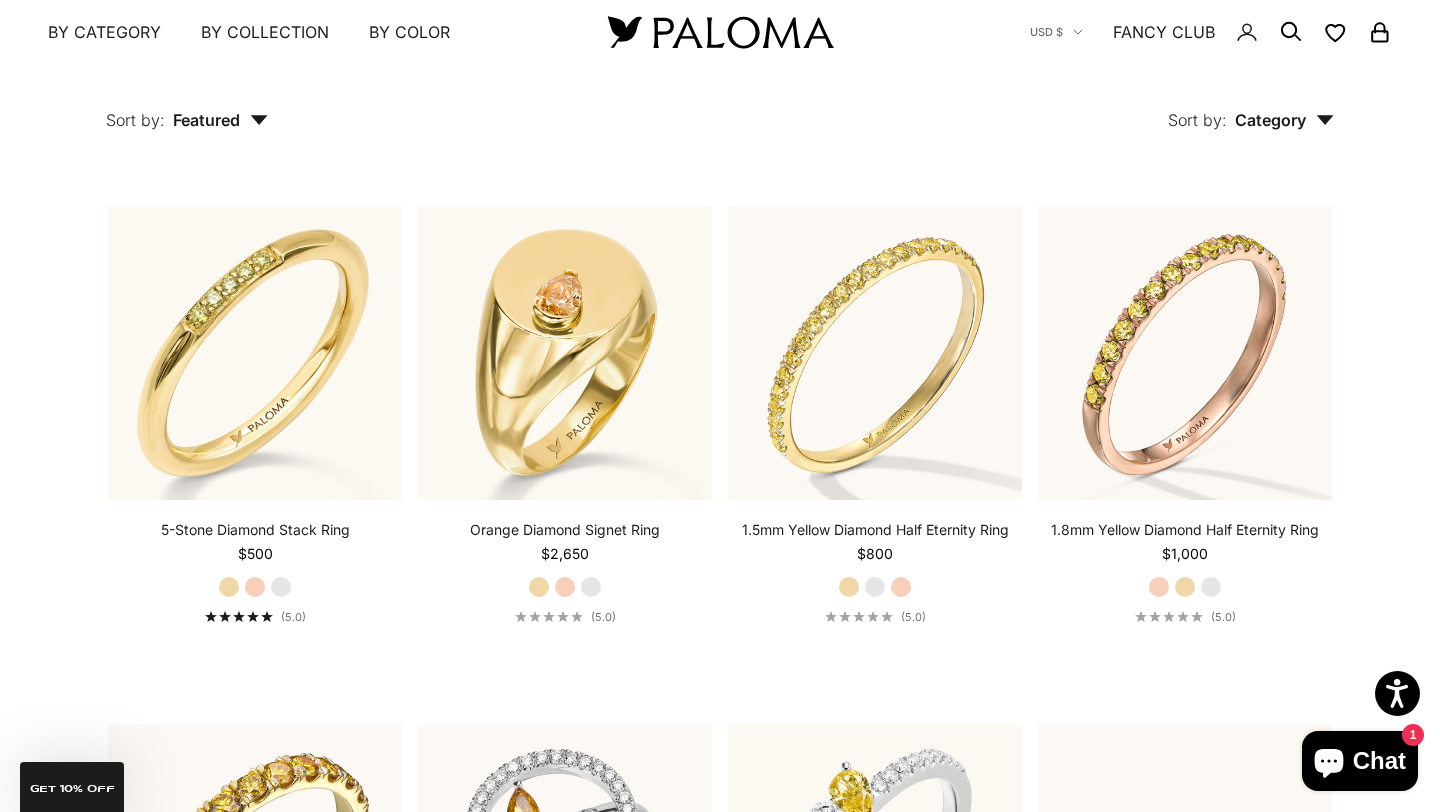 scroll, scrollTop: 5105, scrollLeft: 0, axis: vertical 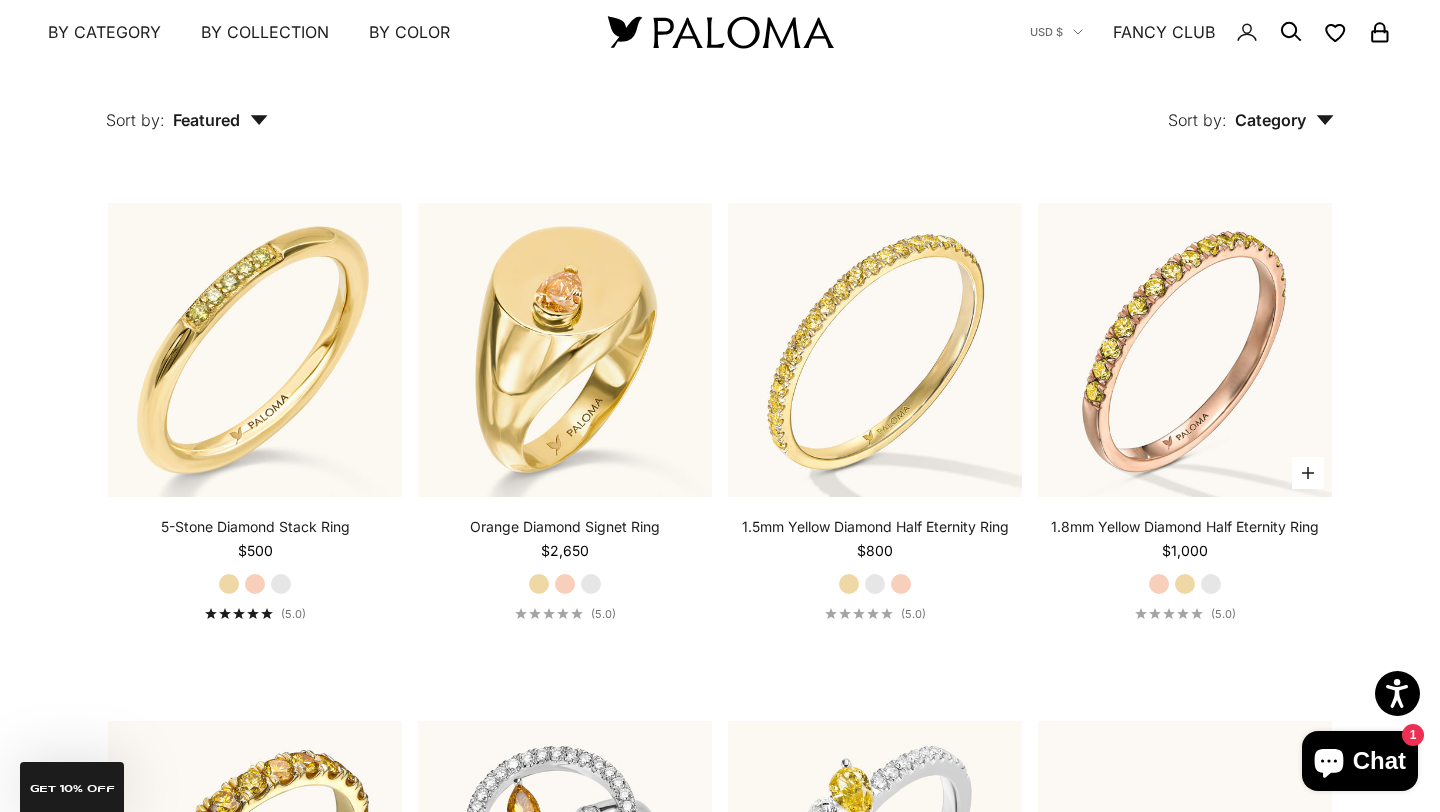 click on "White Gold" at bounding box center (1211, 584) 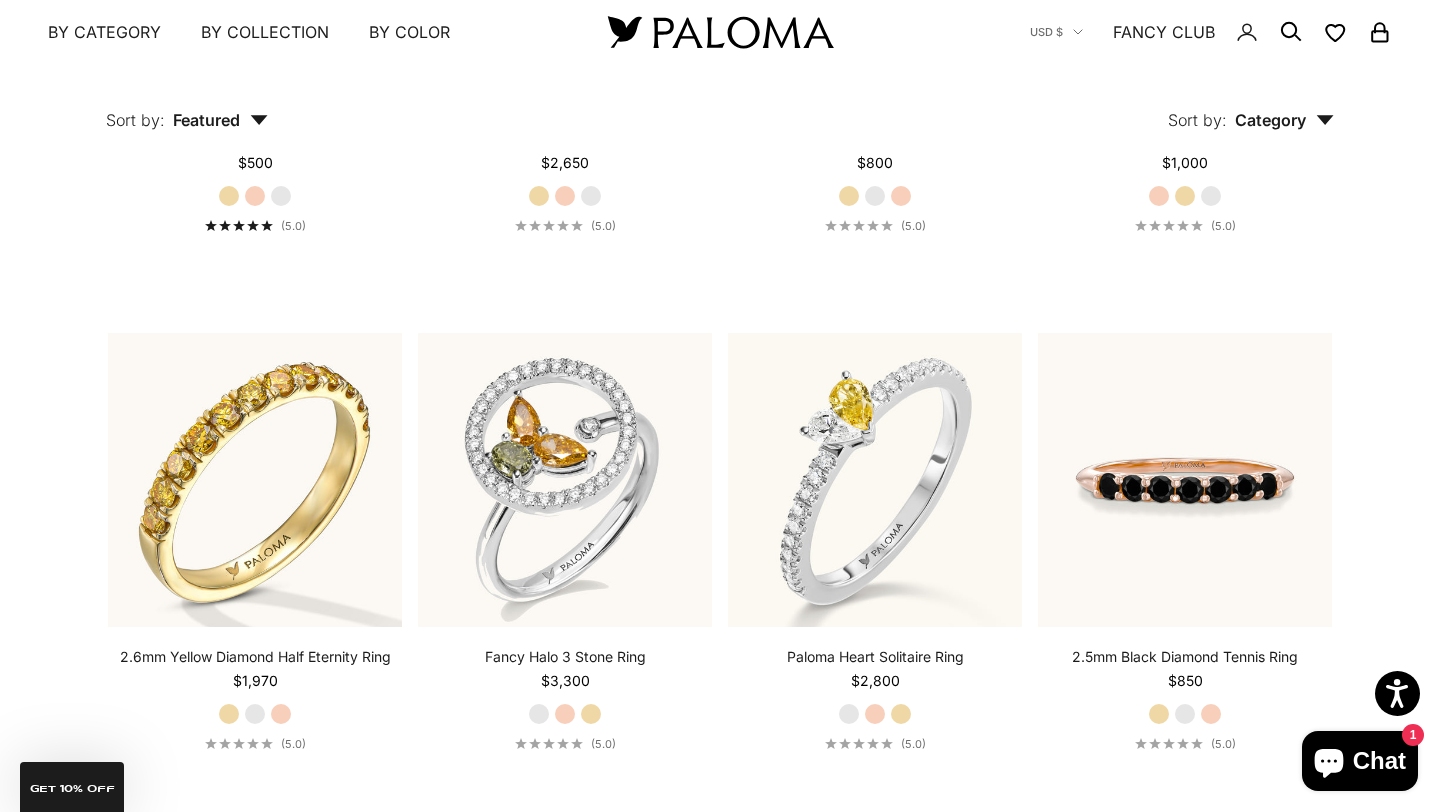 scroll, scrollTop: 5495, scrollLeft: 0, axis: vertical 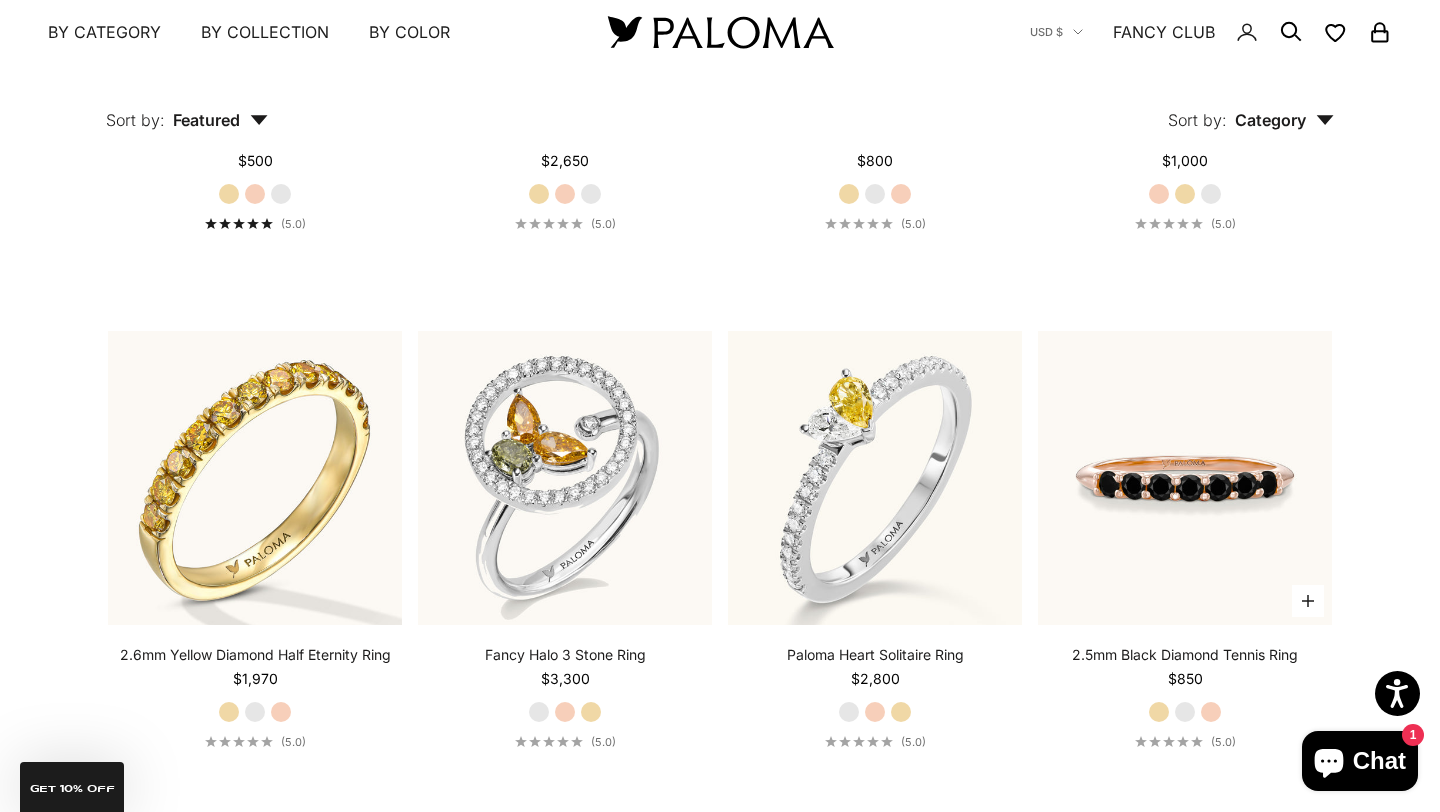 click on "White Gold" at bounding box center (1185, 712) 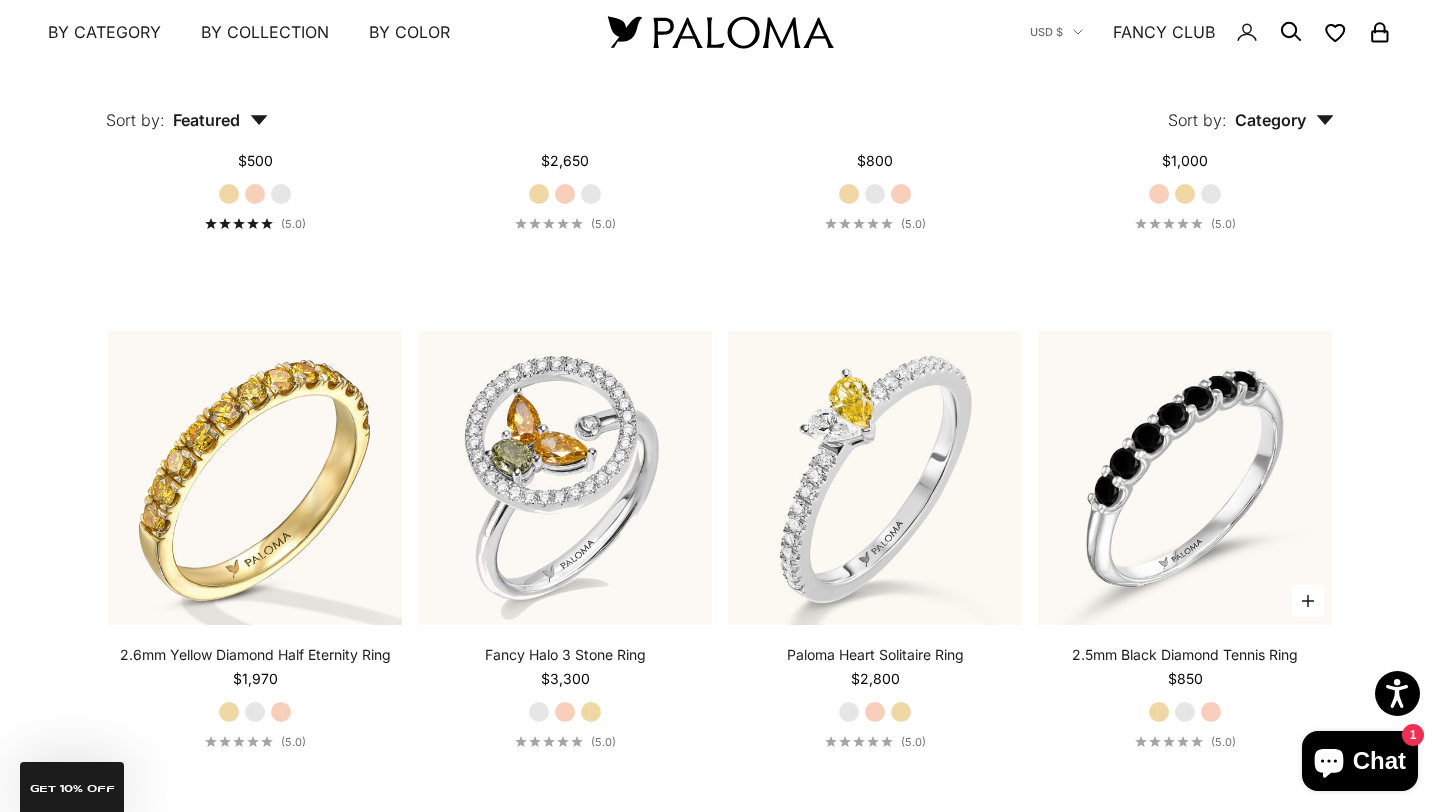 click on "2.5mm Black Diamond Tennis Ring
Starting at $850
Yellow Gold
White Gold
Rose Gold
(5.0)" at bounding box center [1185, 697] 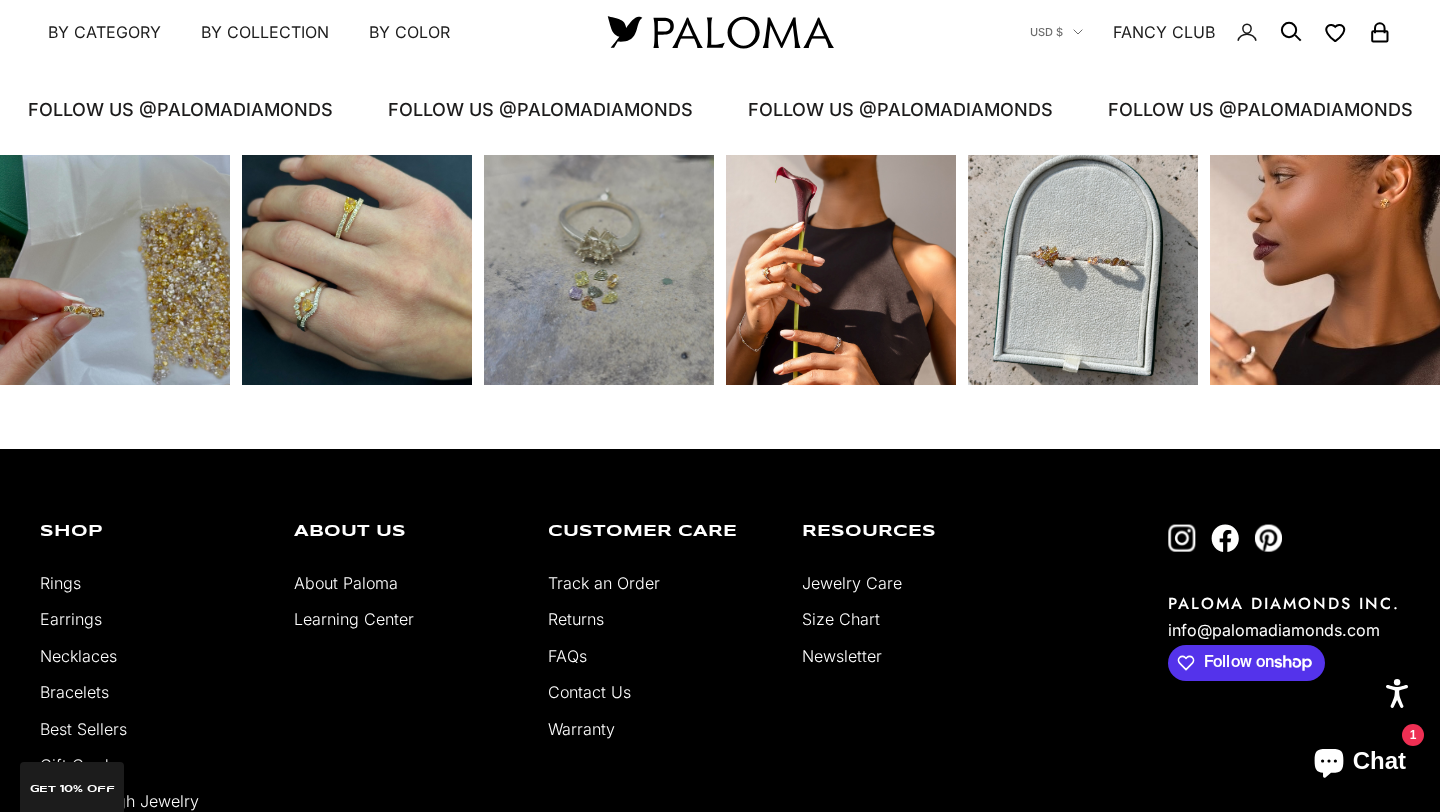 scroll, scrollTop: 9468, scrollLeft: 0, axis: vertical 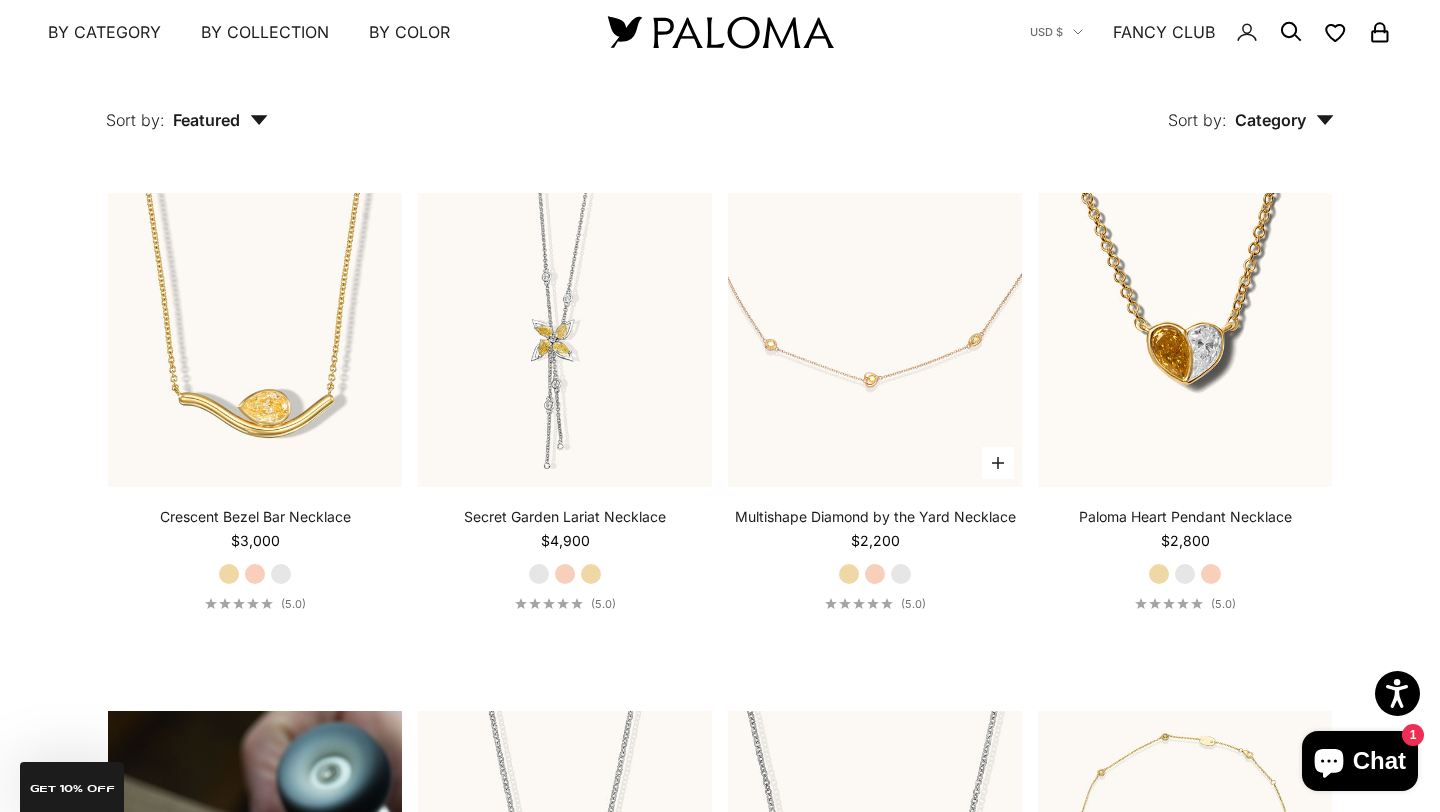 click on "White Gold" at bounding box center [901, 574] 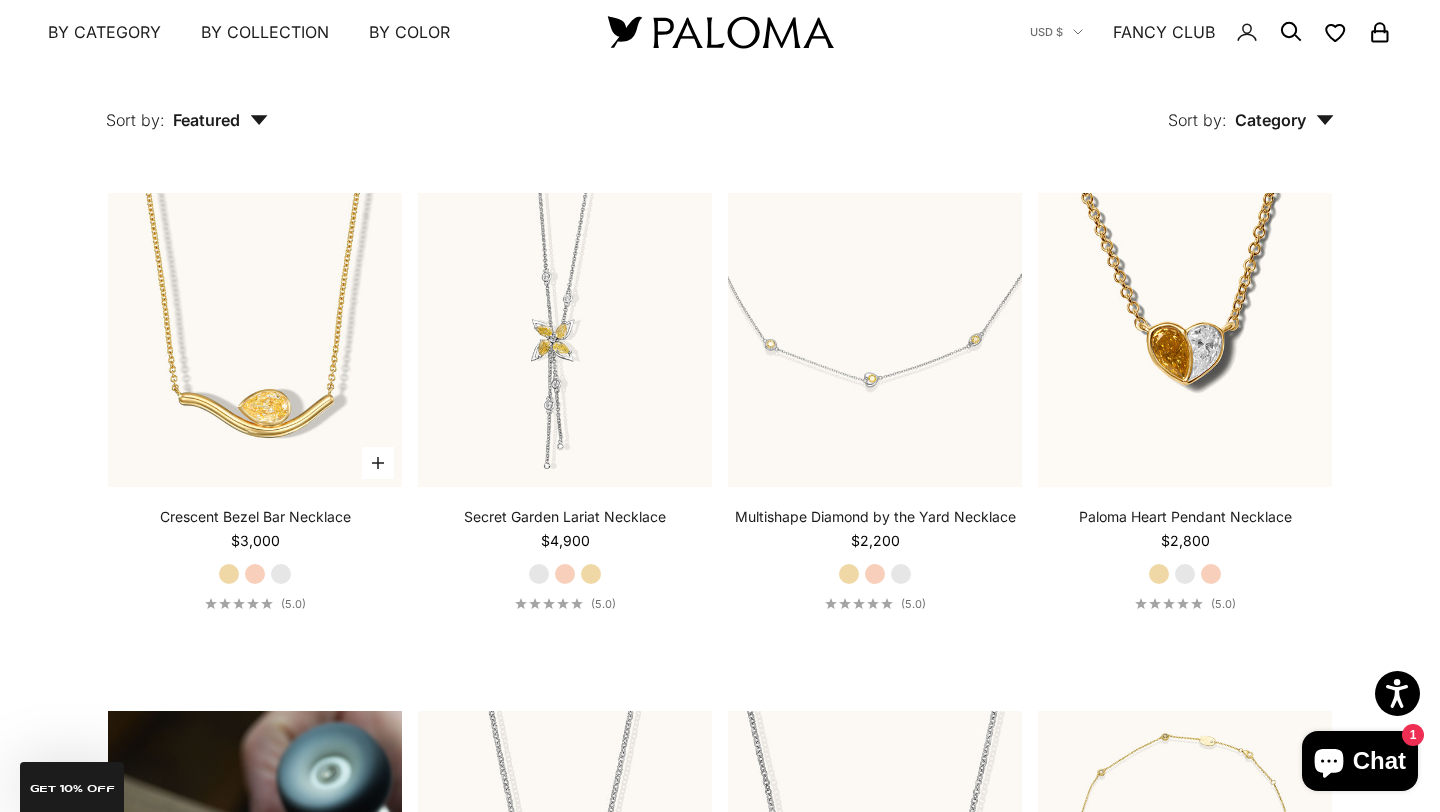 click on "White Gold" at bounding box center [281, 574] 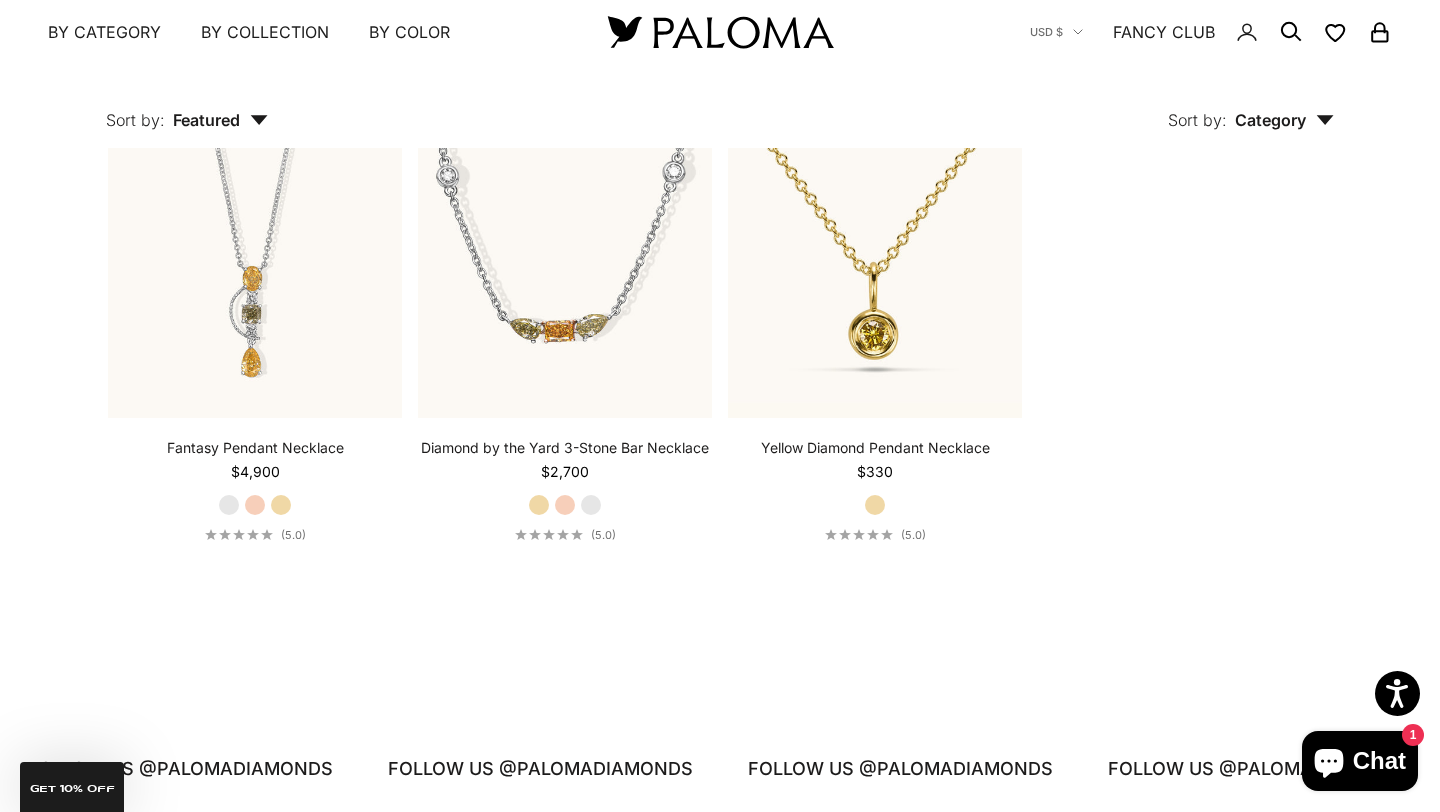 scroll, scrollTop: 2551, scrollLeft: 0, axis: vertical 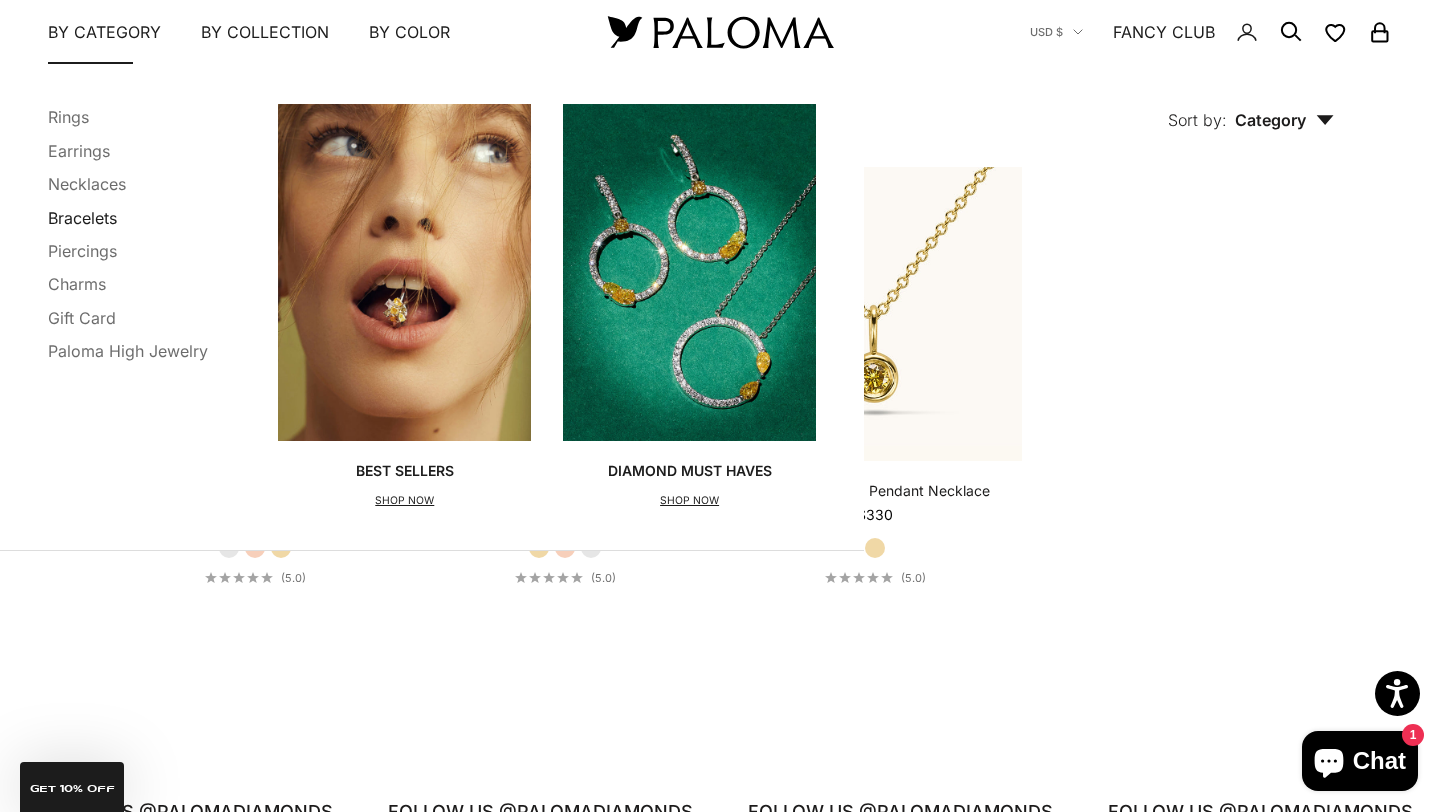 click on "Bracelets" at bounding box center (82, 217) 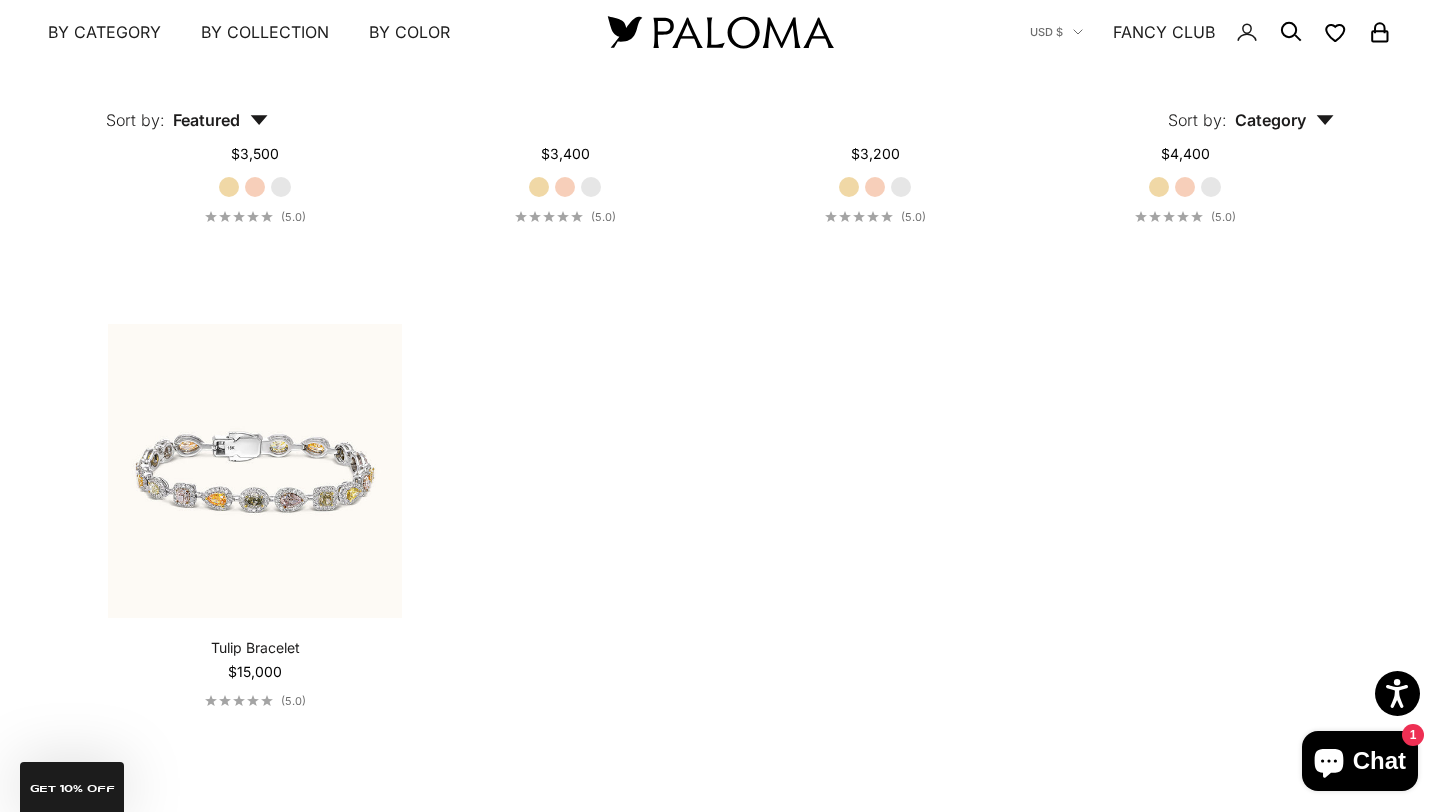 scroll, scrollTop: 0, scrollLeft: 0, axis: both 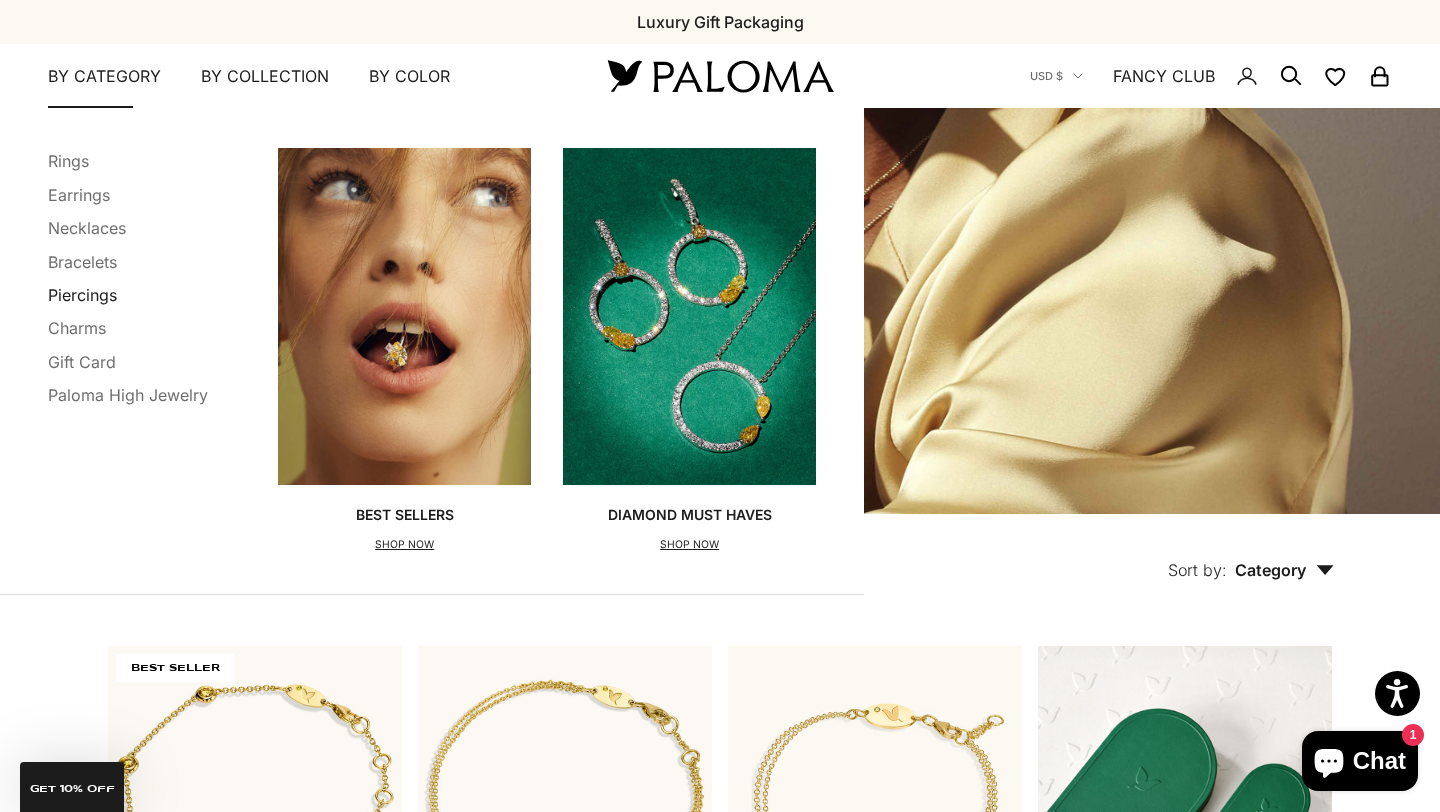 click on "Piercings" at bounding box center [82, 295] 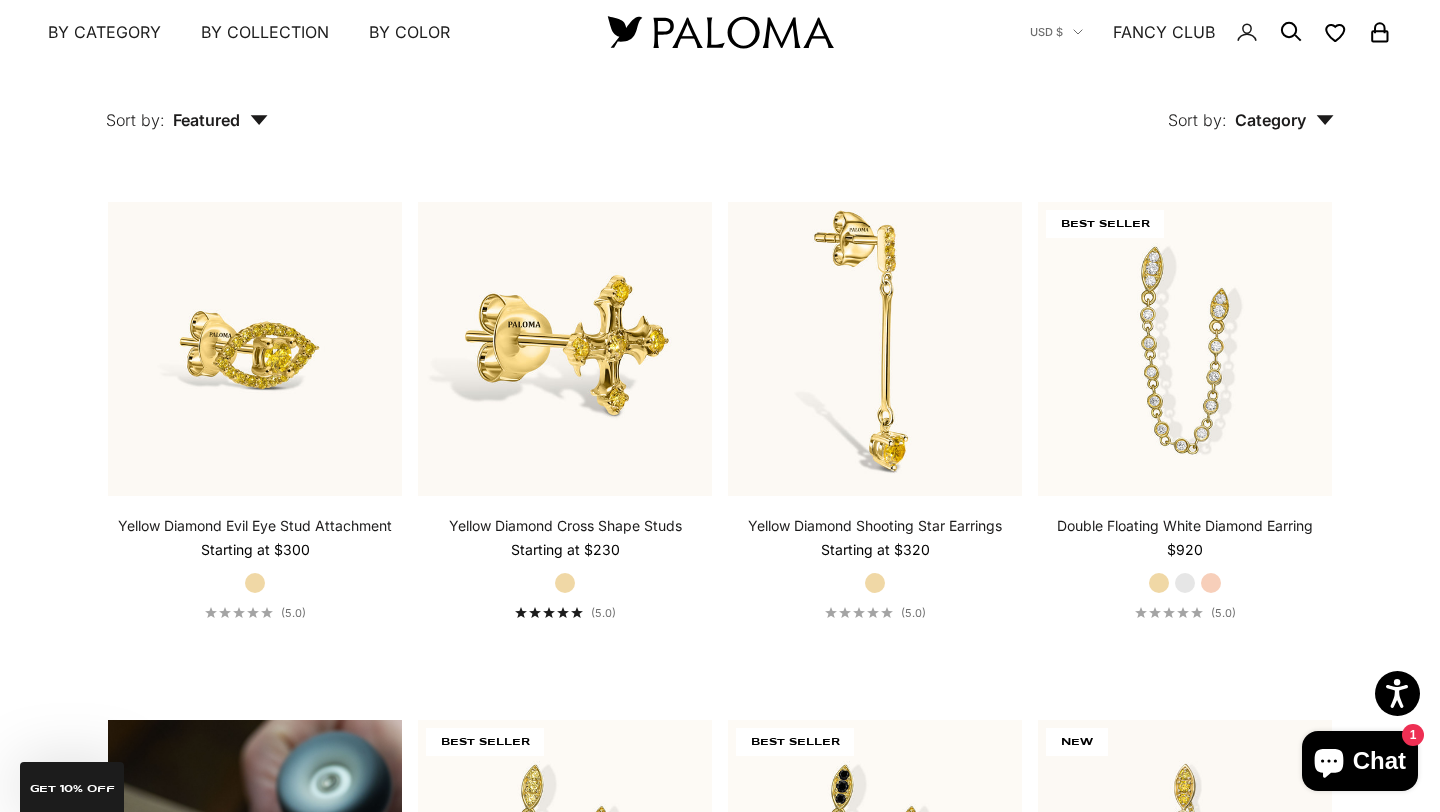 scroll, scrollTop: 974, scrollLeft: 0, axis: vertical 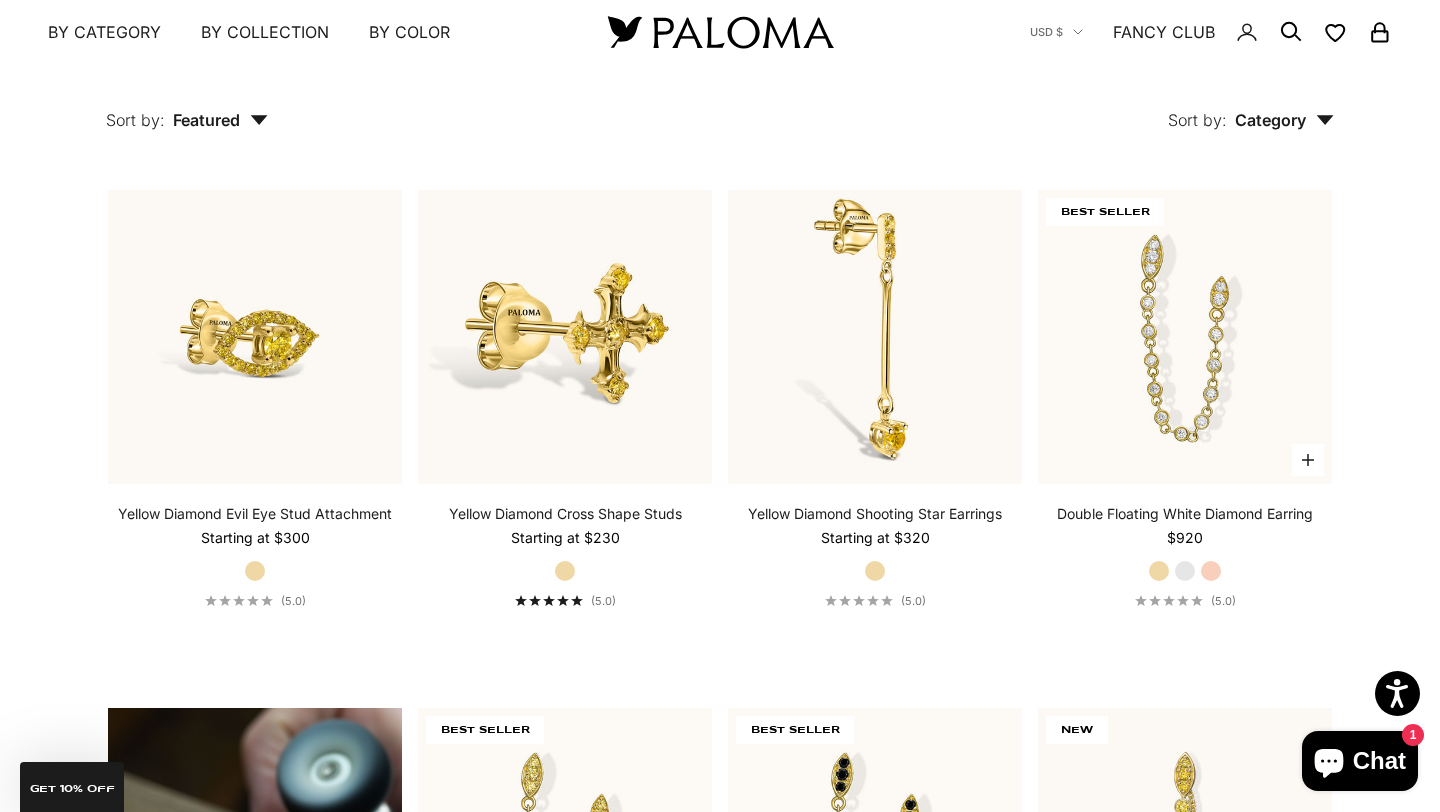 click on "White Gold" at bounding box center (1185, 571) 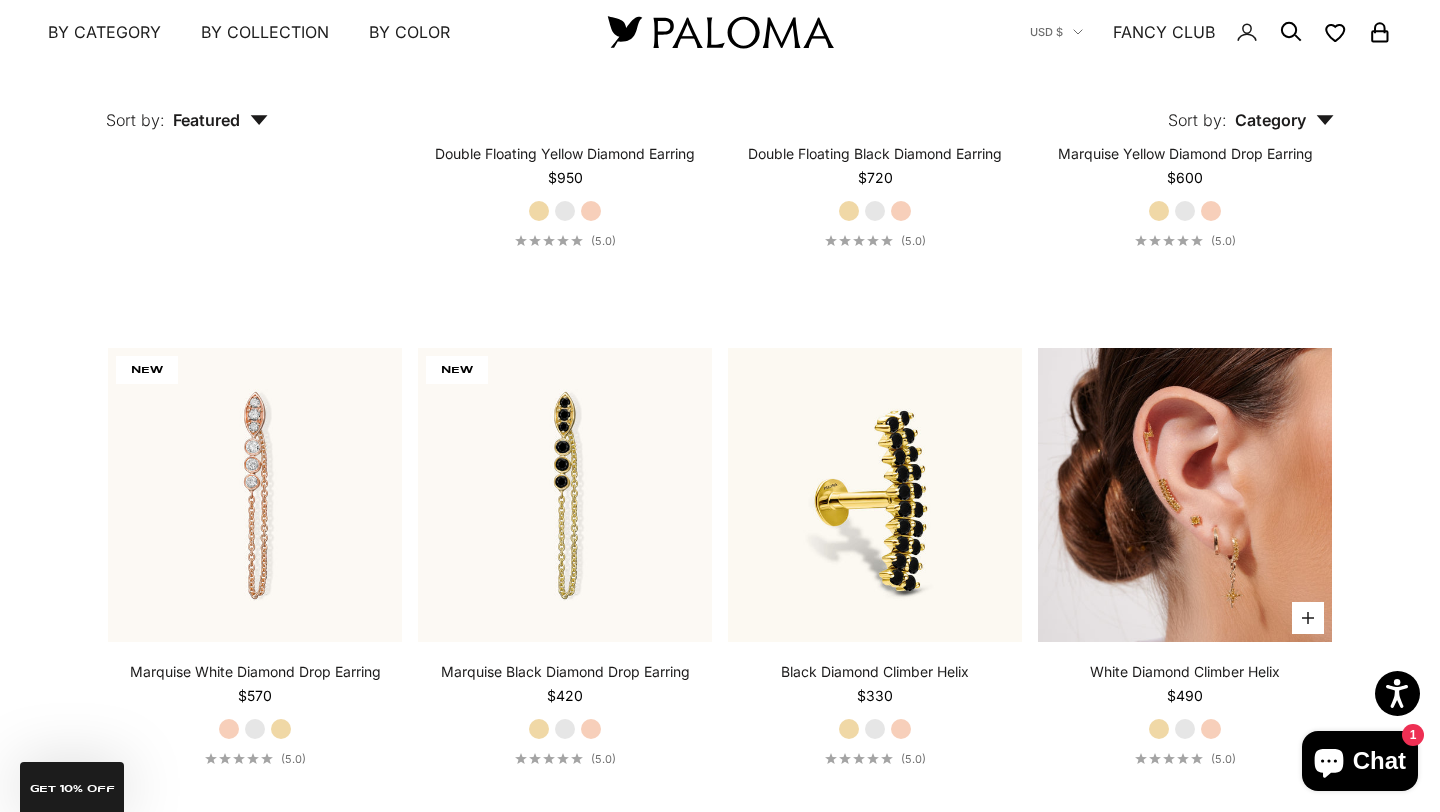 scroll, scrollTop: 1859, scrollLeft: 0, axis: vertical 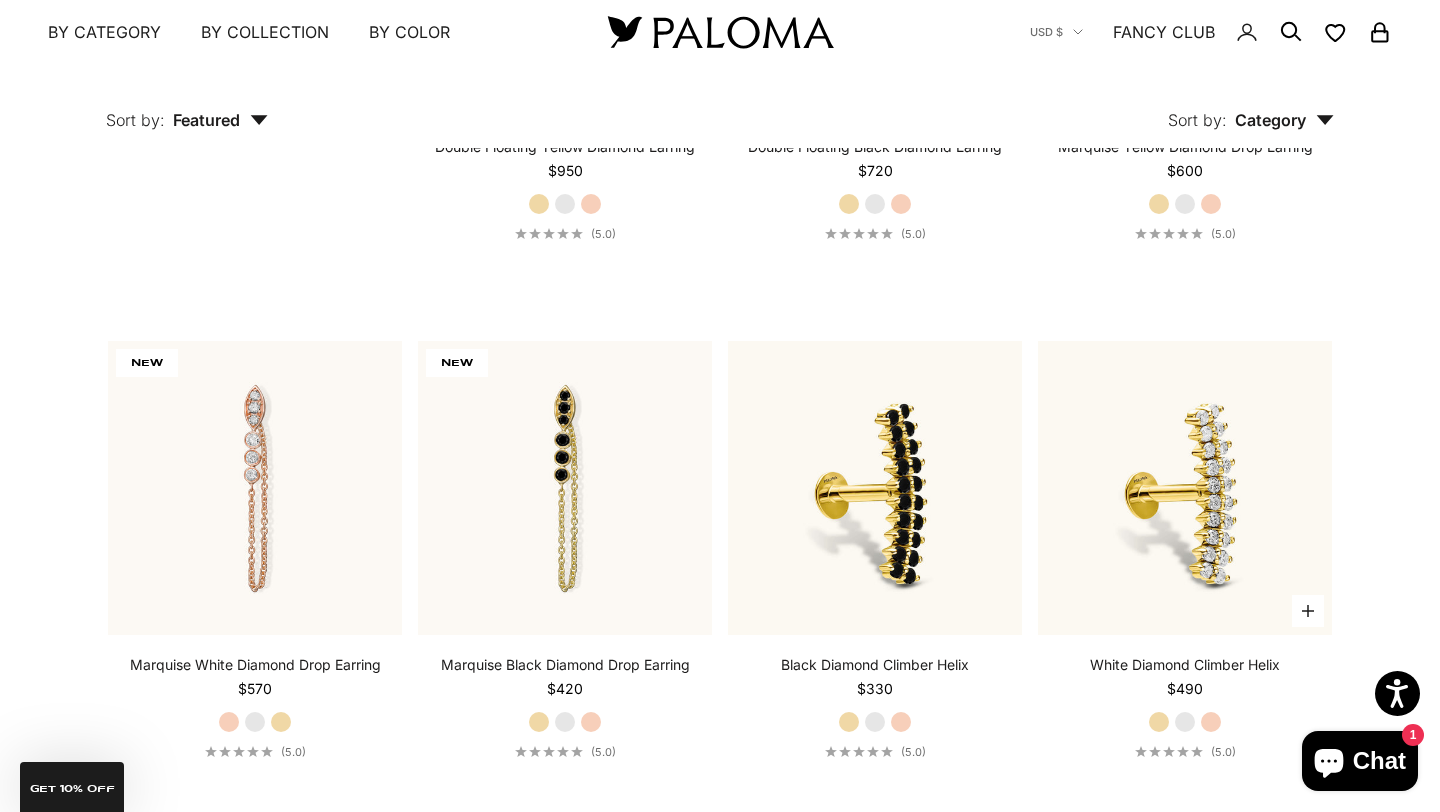 click on "White Gold" at bounding box center (1185, 722) 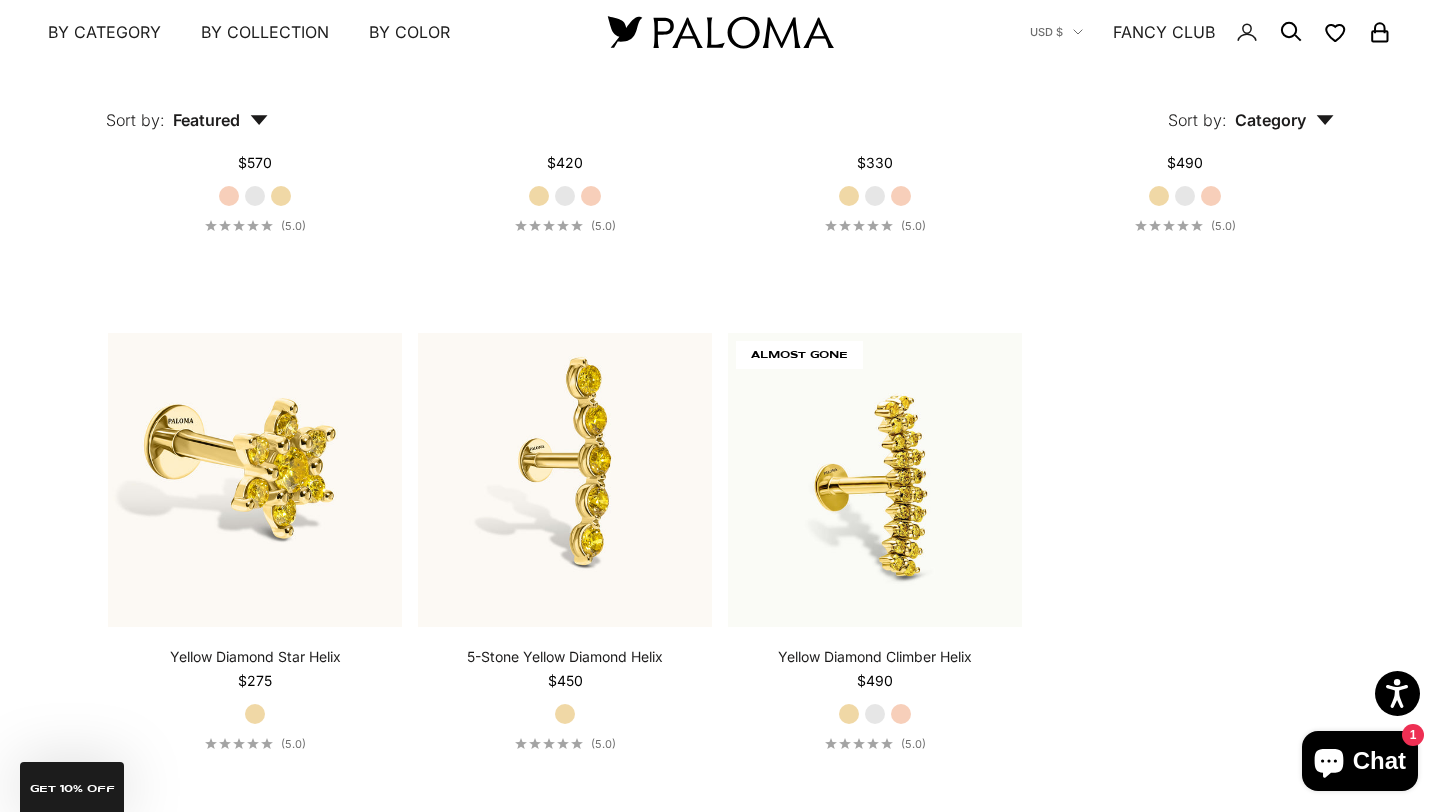 scroll, scrollTop: 2016, scrollLeft: 0, axis: vertical 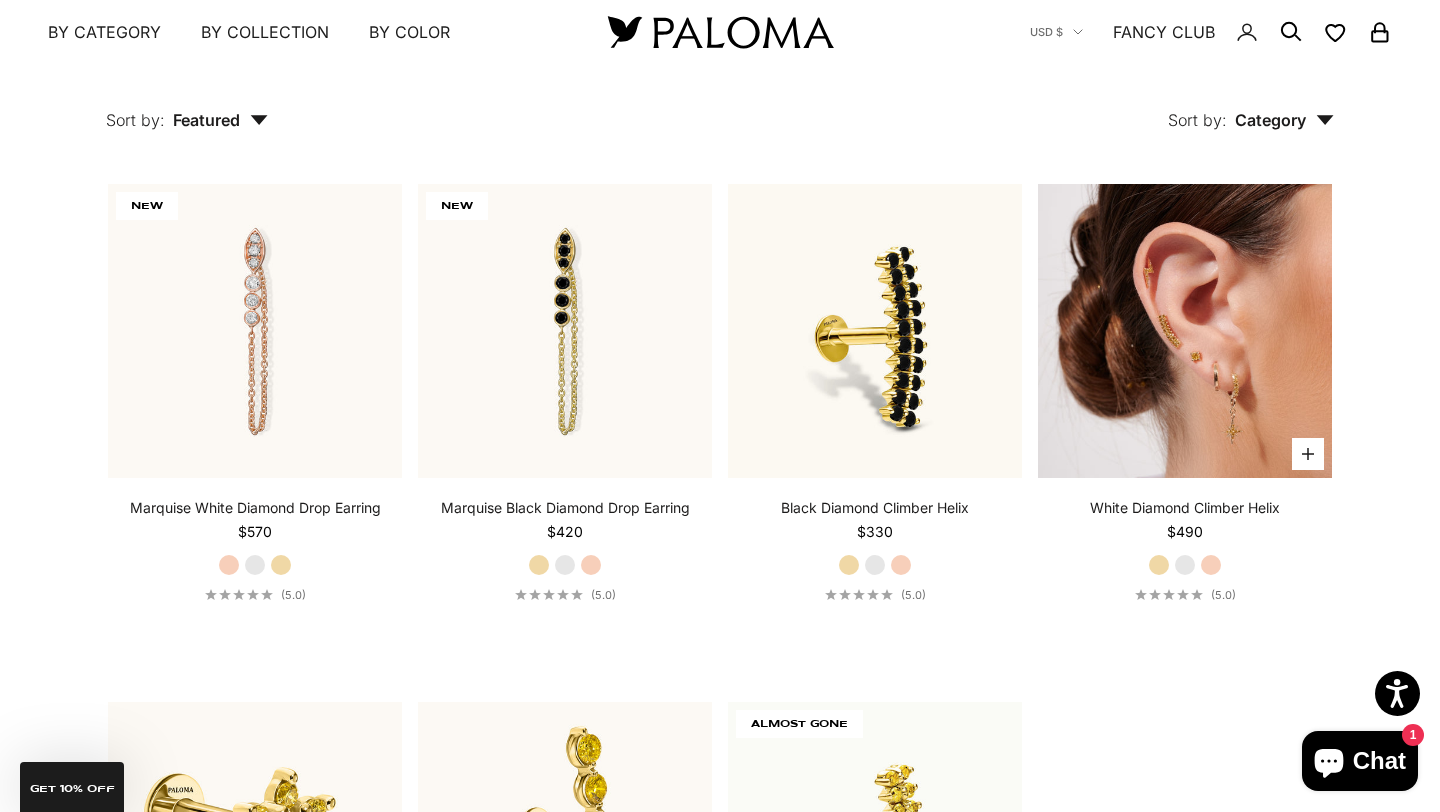 click at bounding box center [1185, 331] 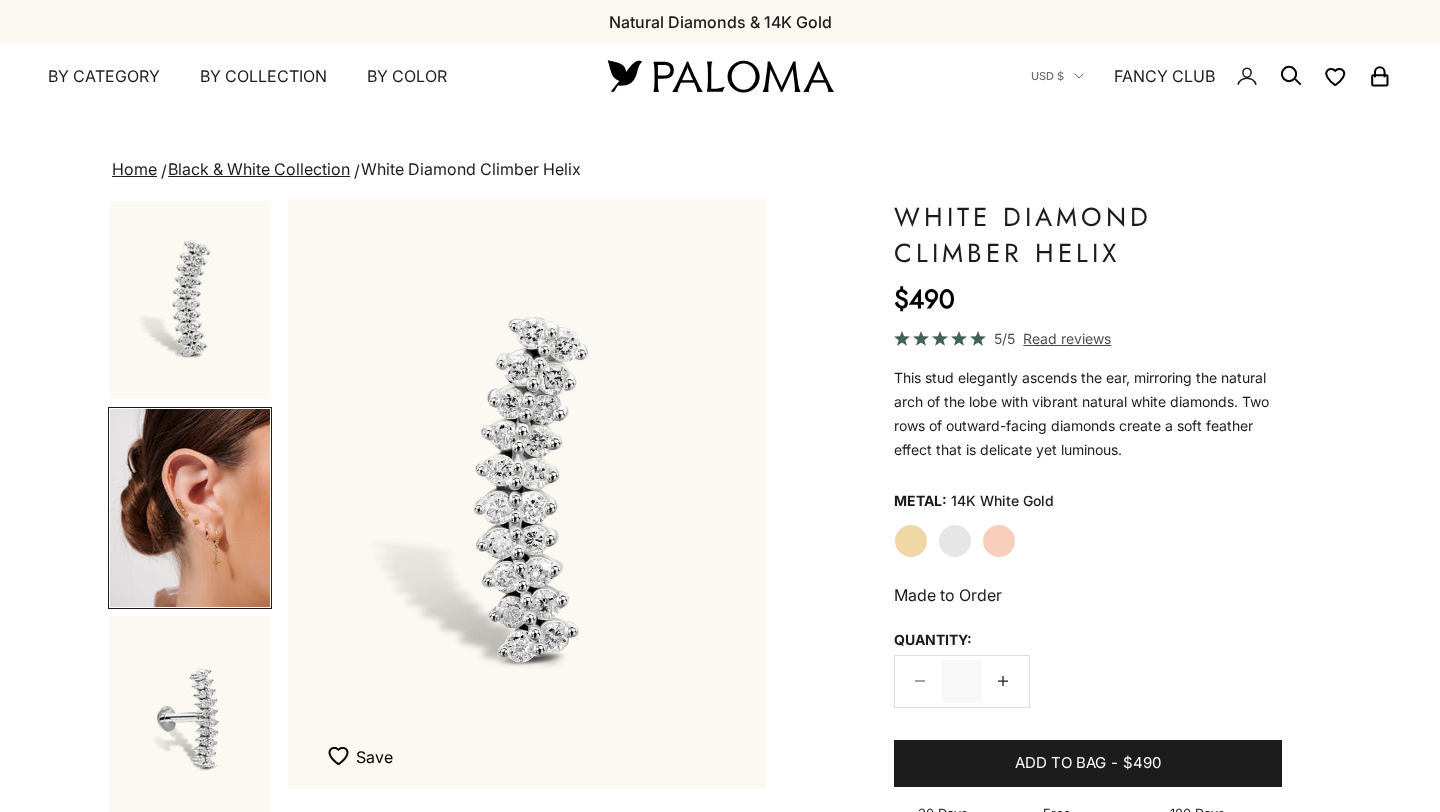 click at bounding box center [1029, 494] 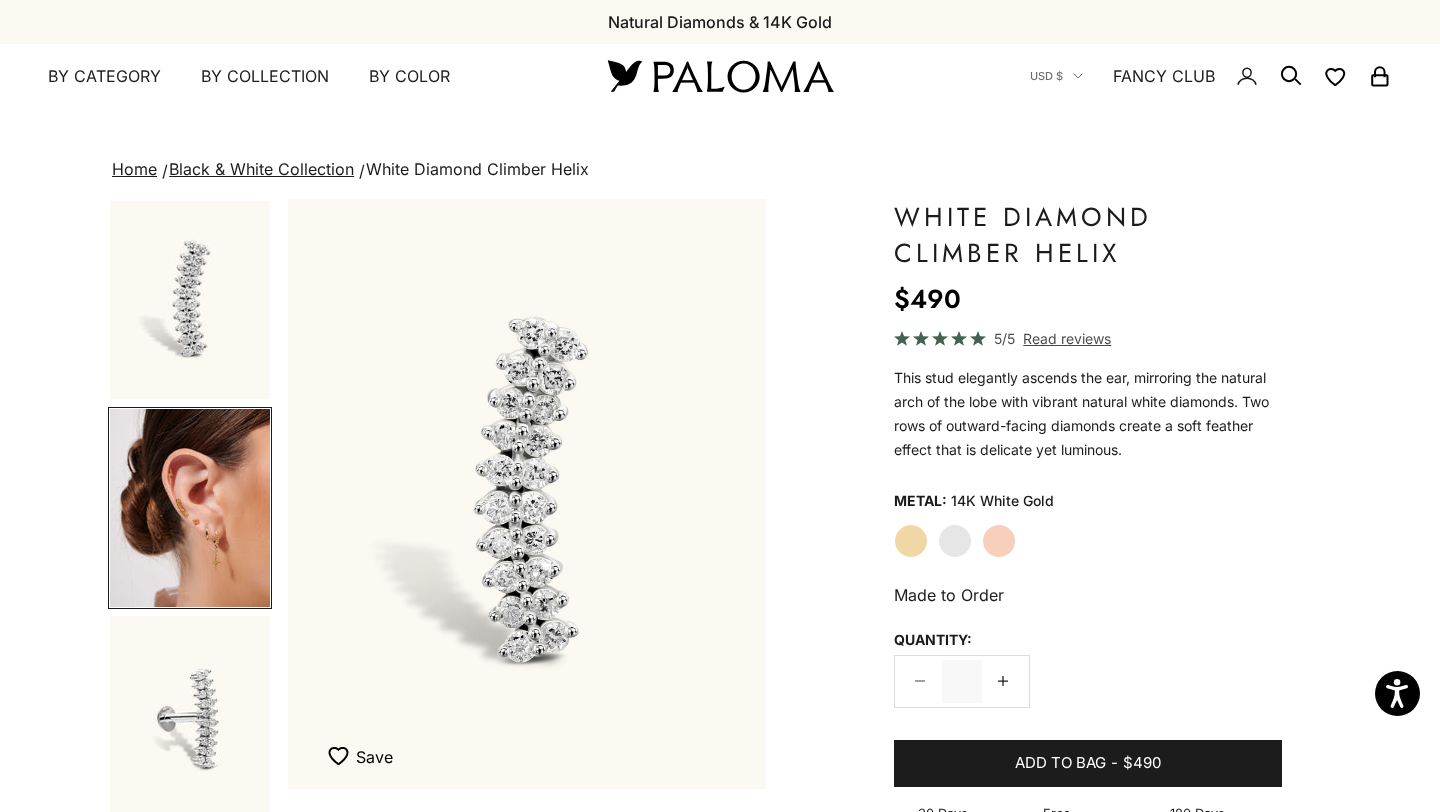 scroll, scrollTop: 0, scrollLeft: 0, axis: both 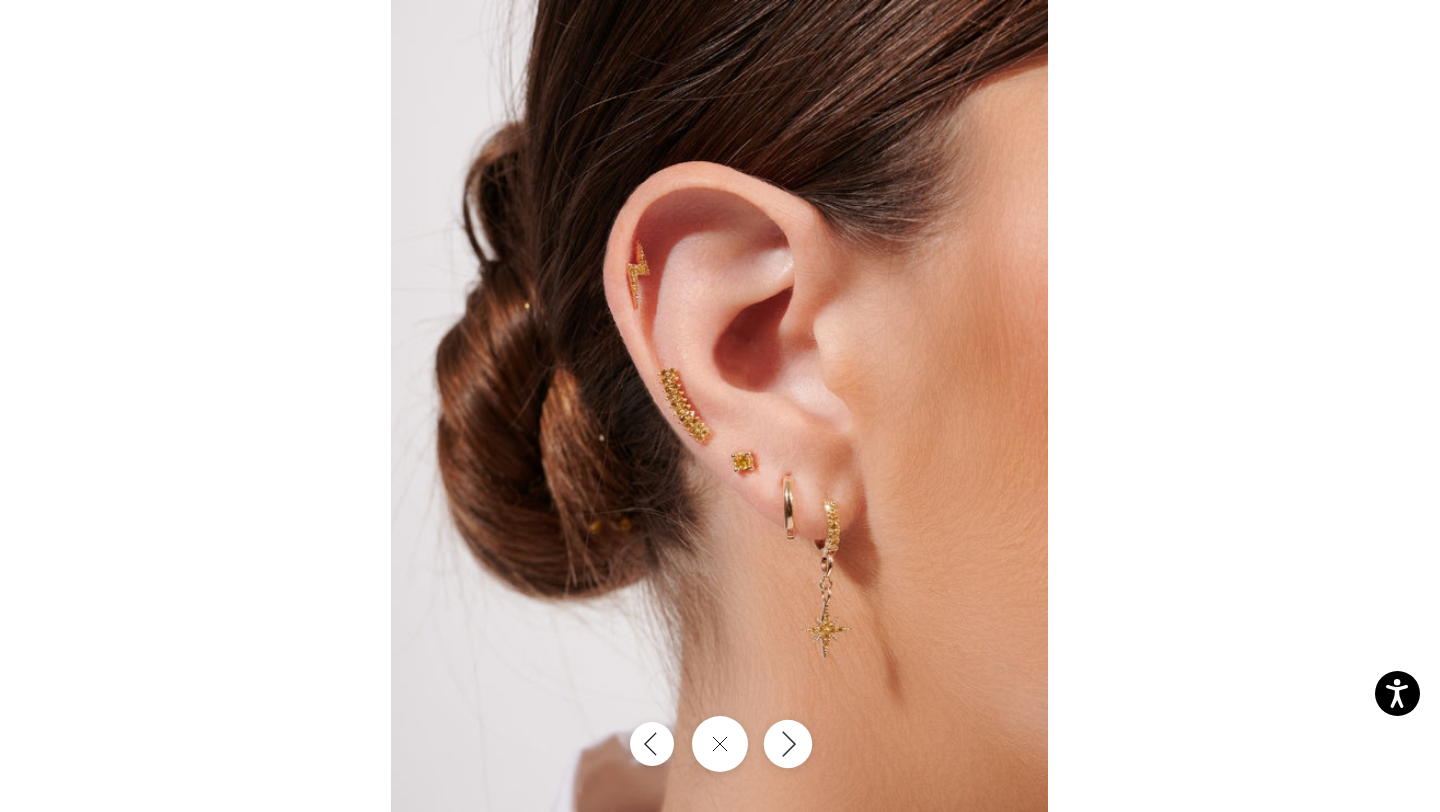 click at bounding box center (788, 744) 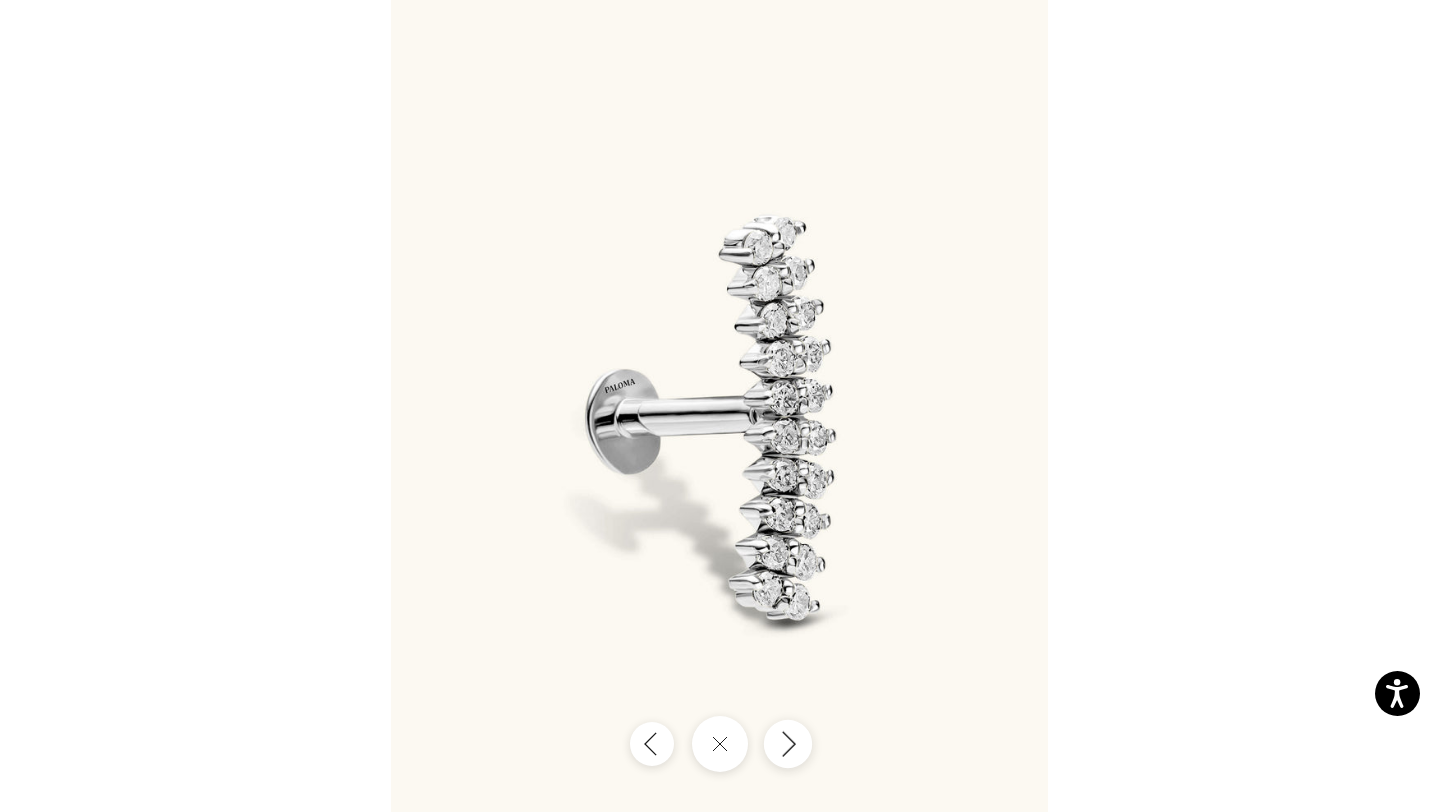 click 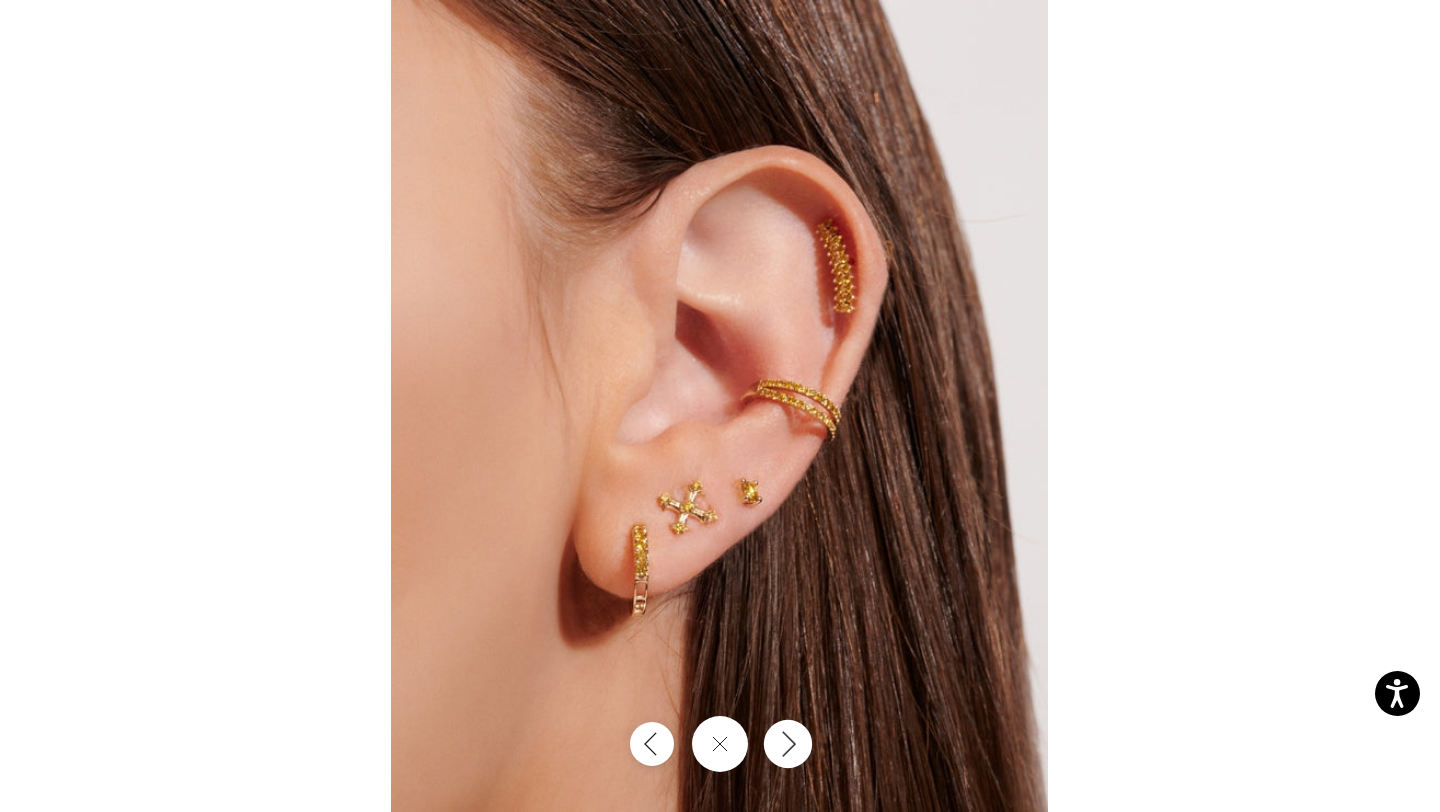 click 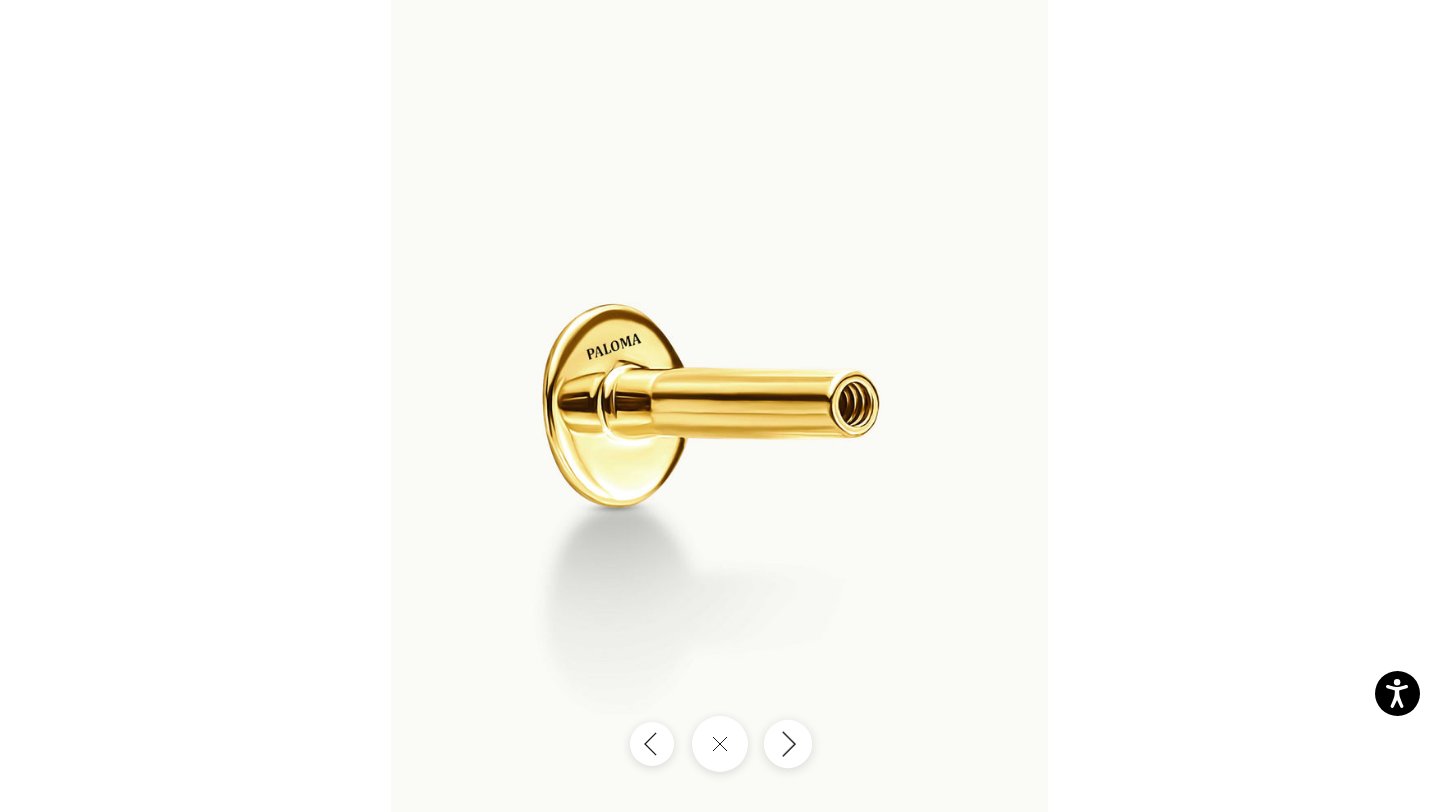 click 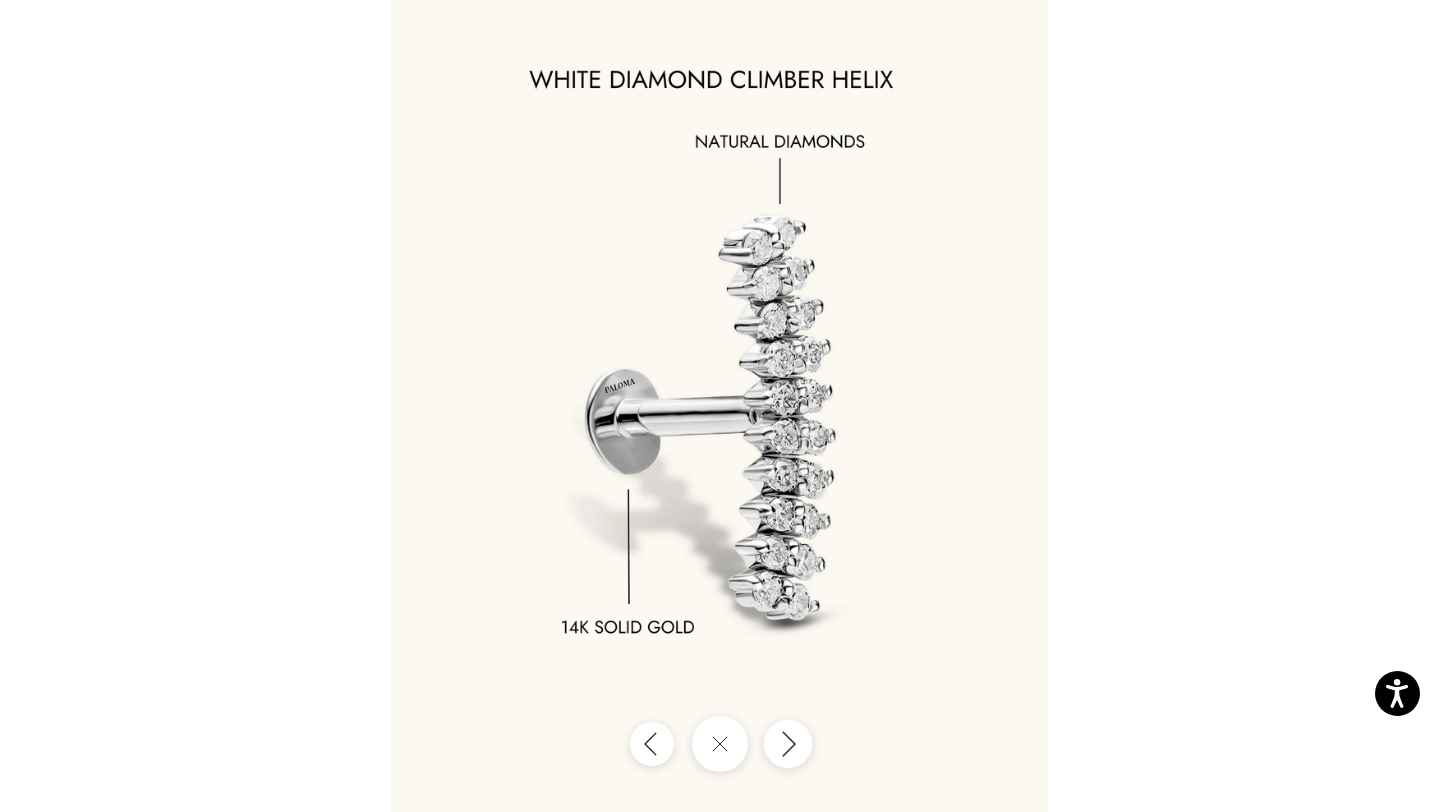 click 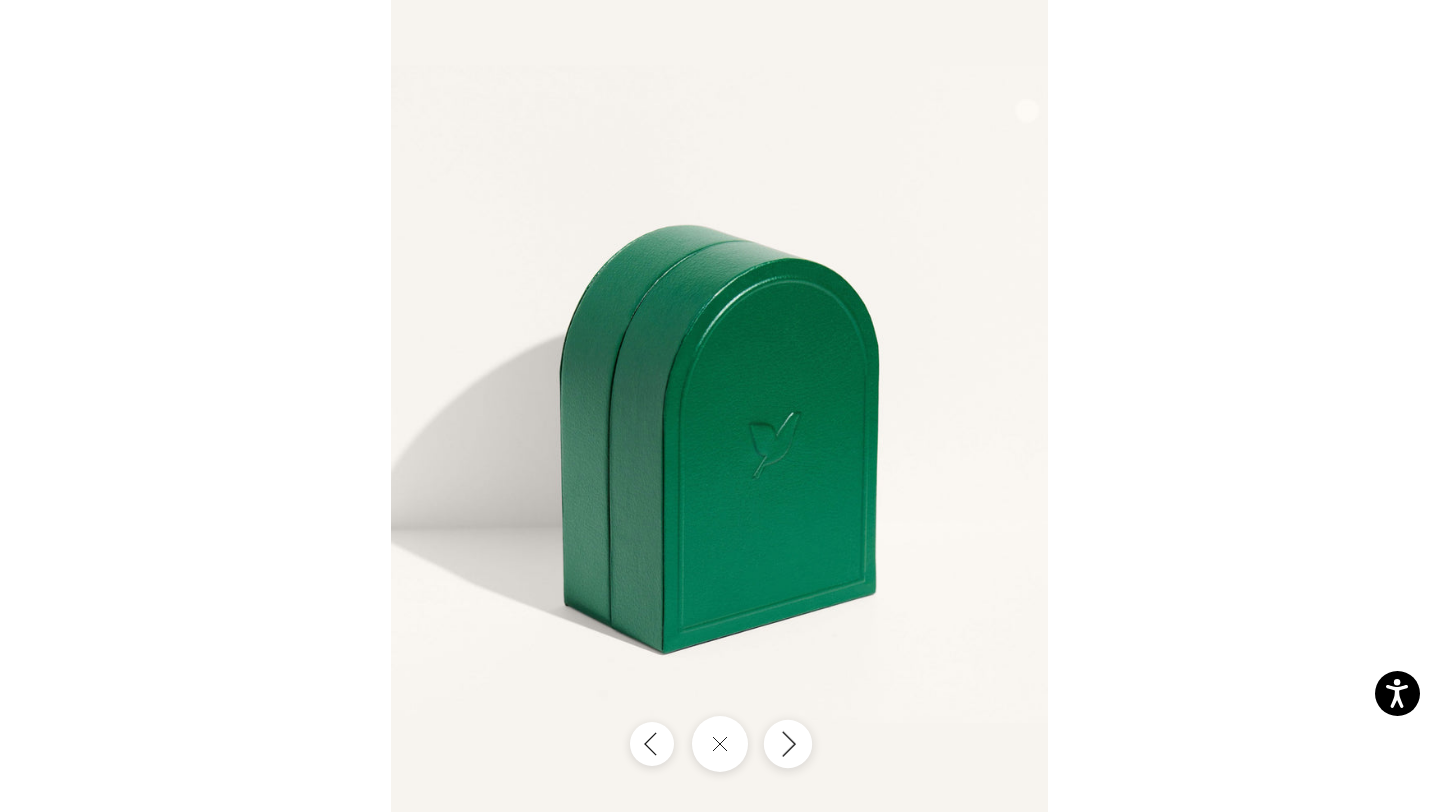 click 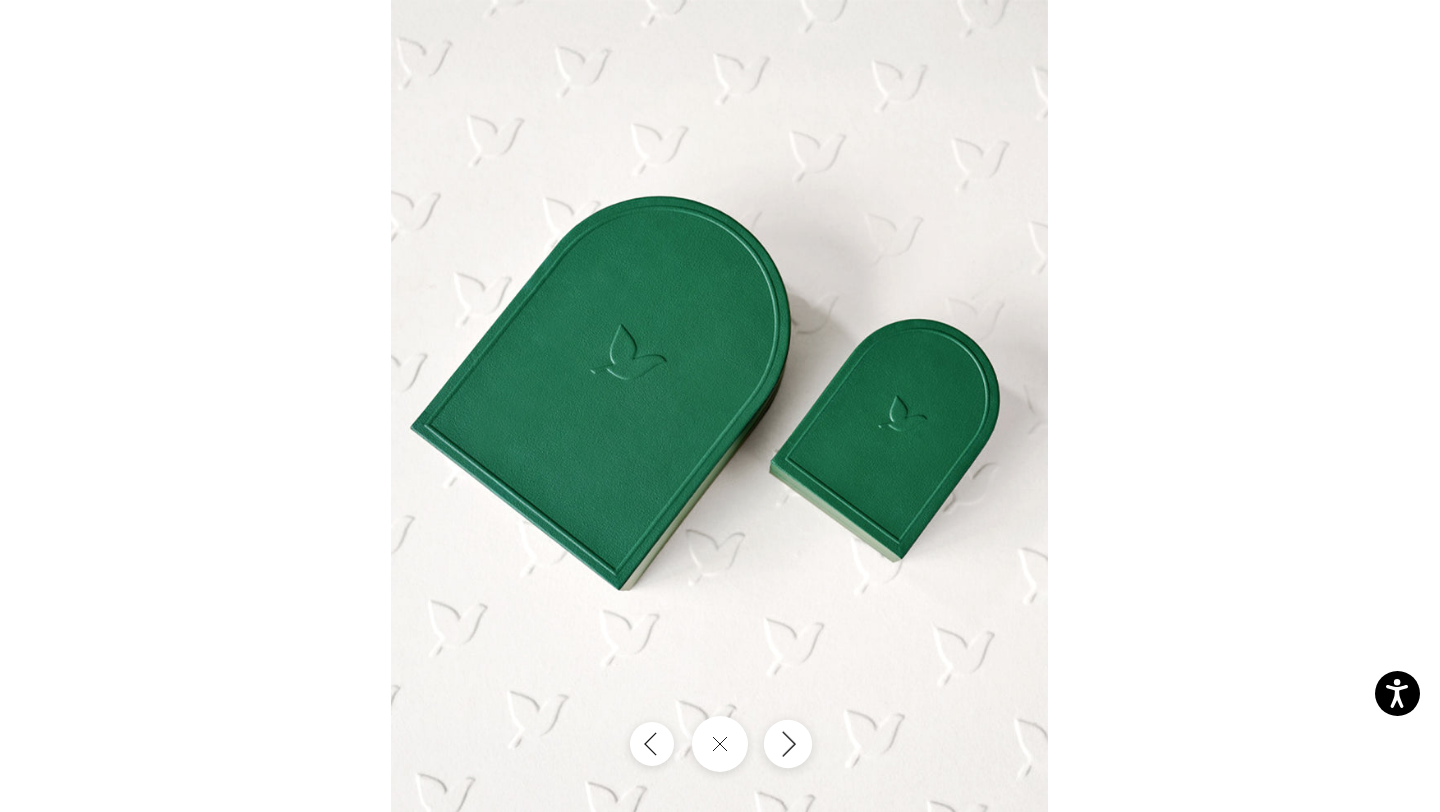 click 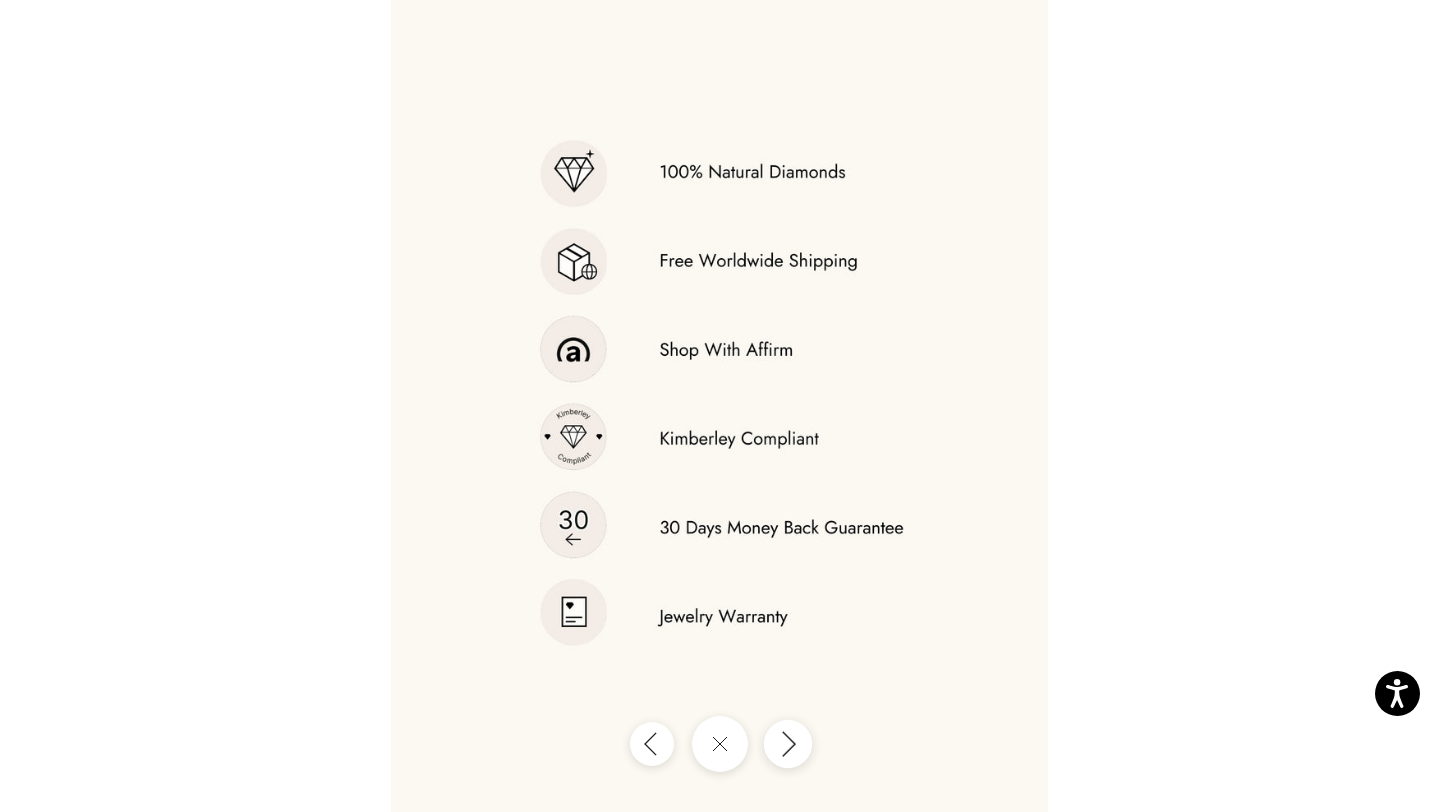 click 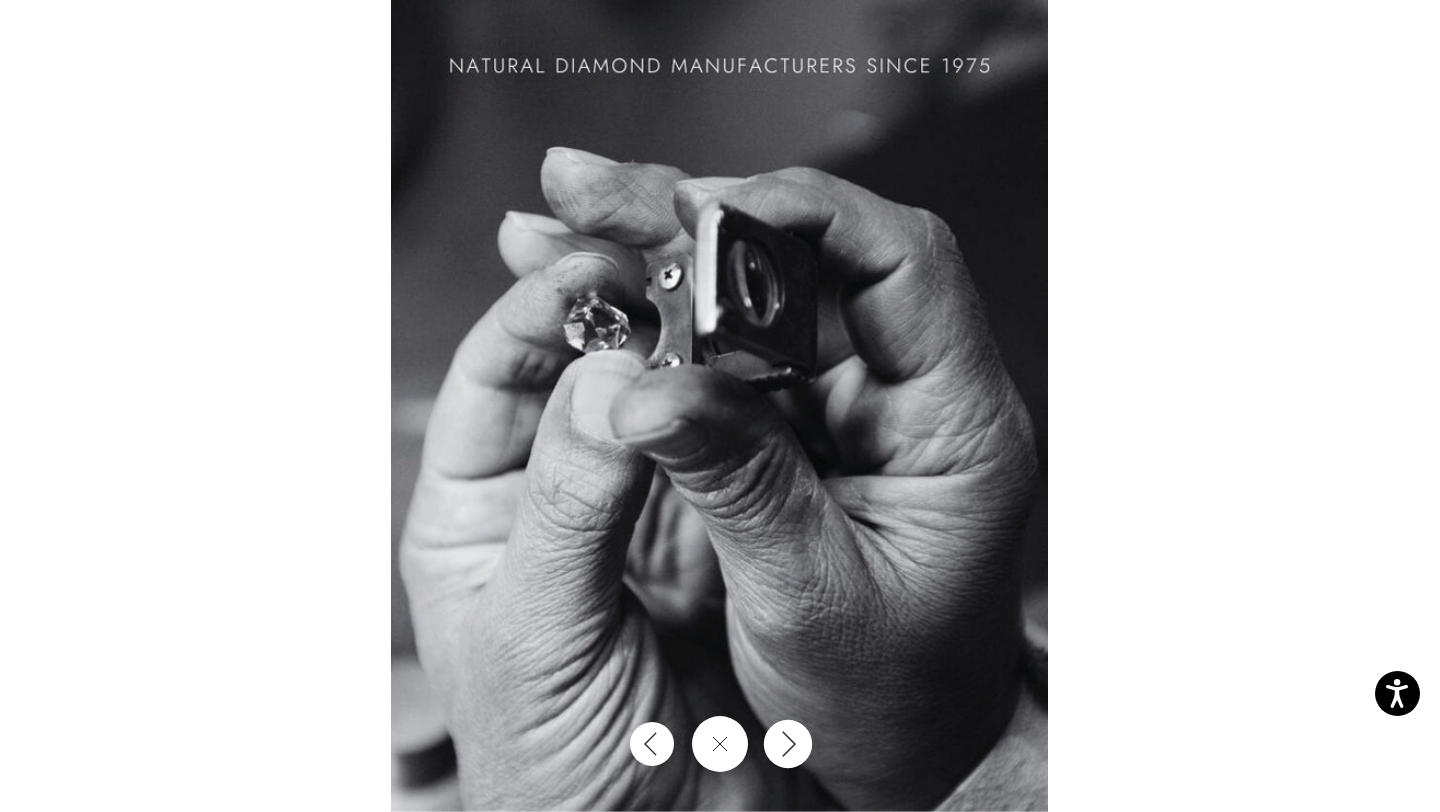 click 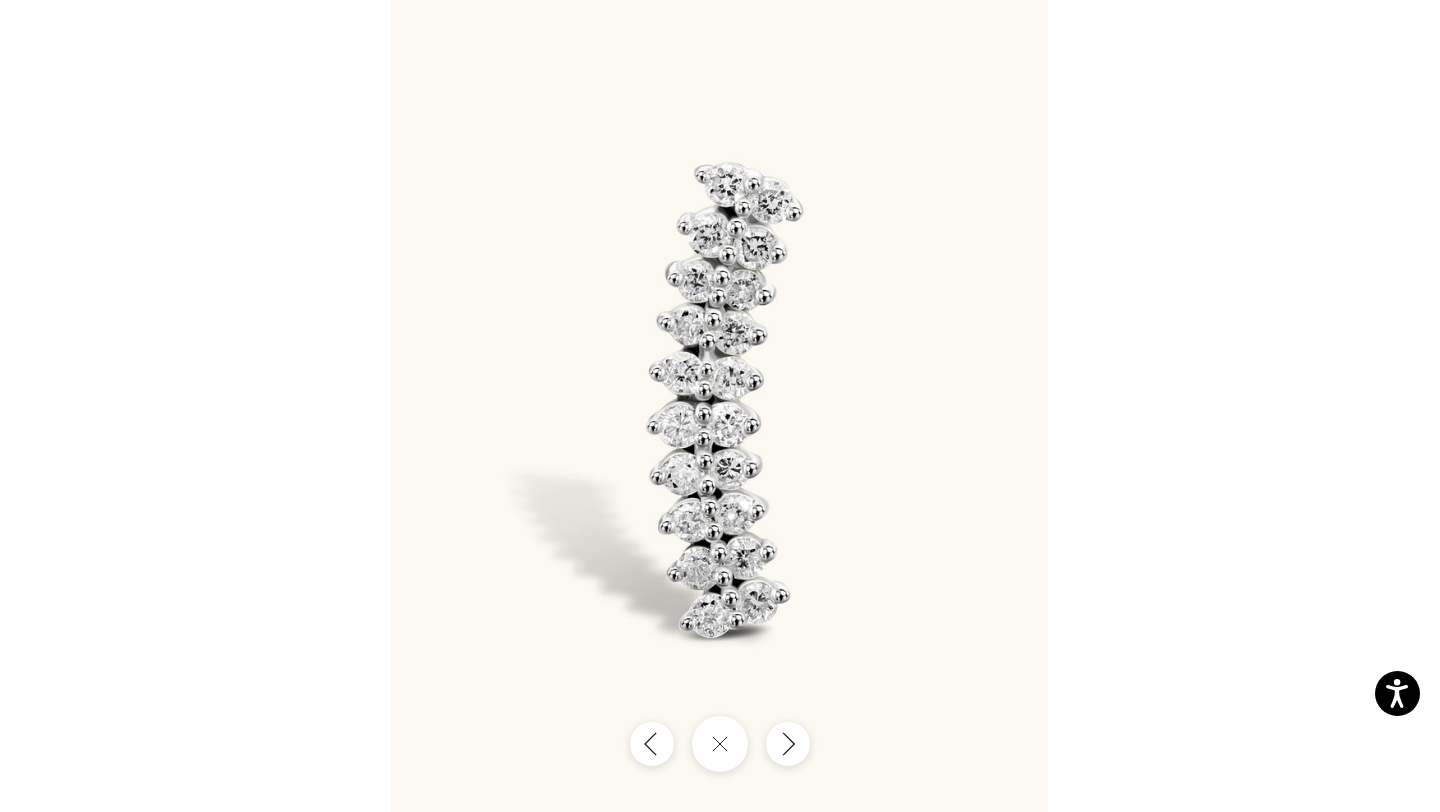 click at bounding box center (720, 406) 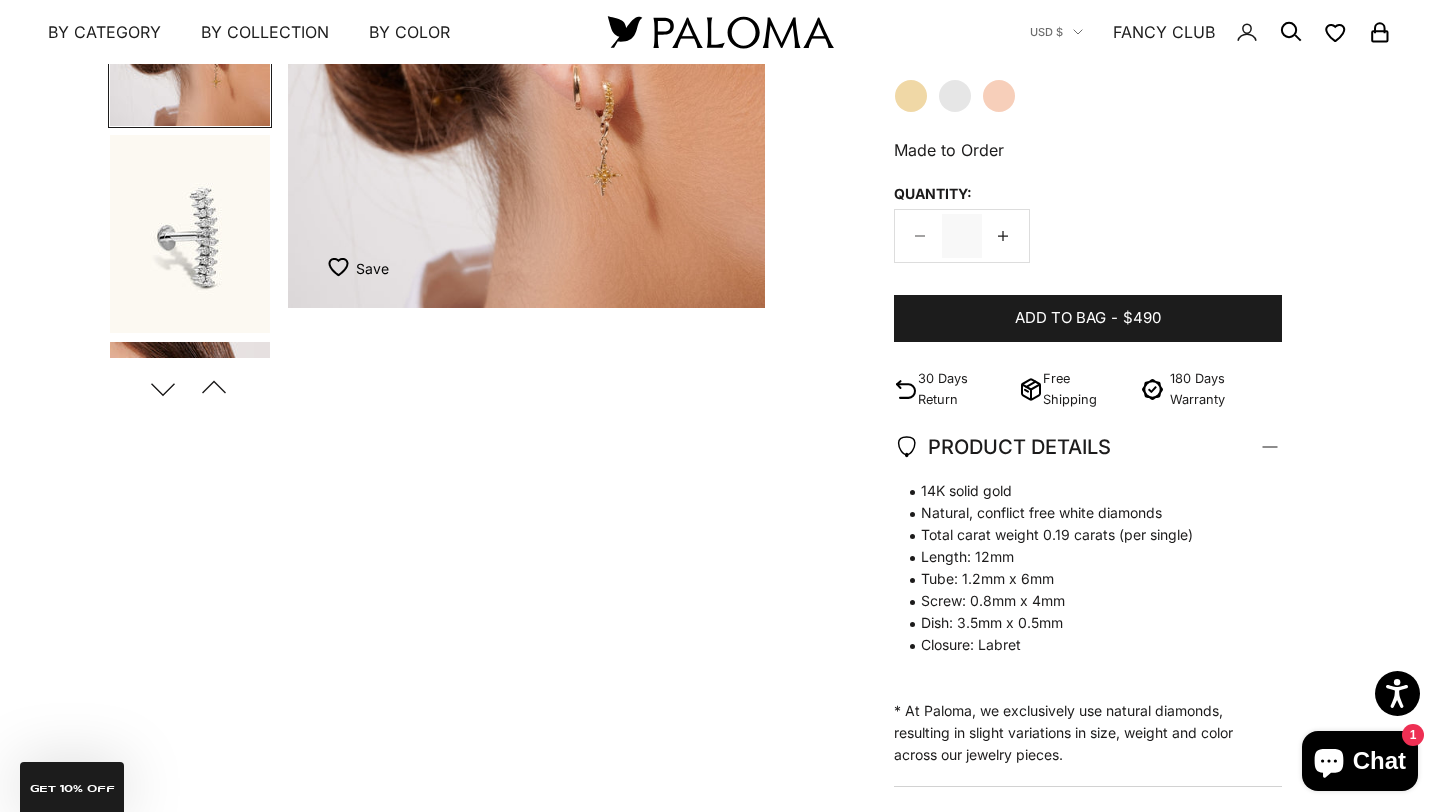scroll, scrollTop: 0, scrollLeft: 0, axis: both 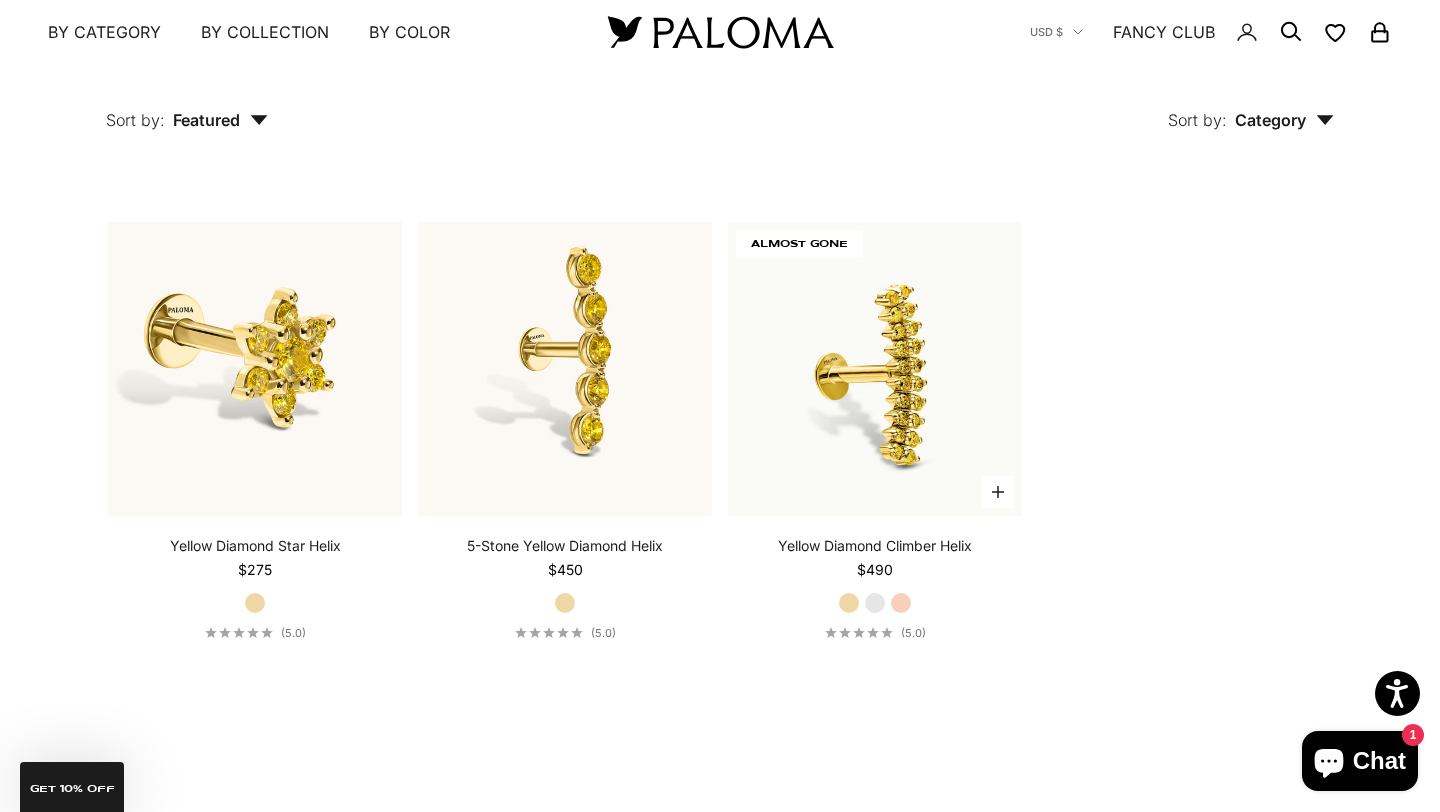 click on "White Gold" at bounding box center [875, 603] 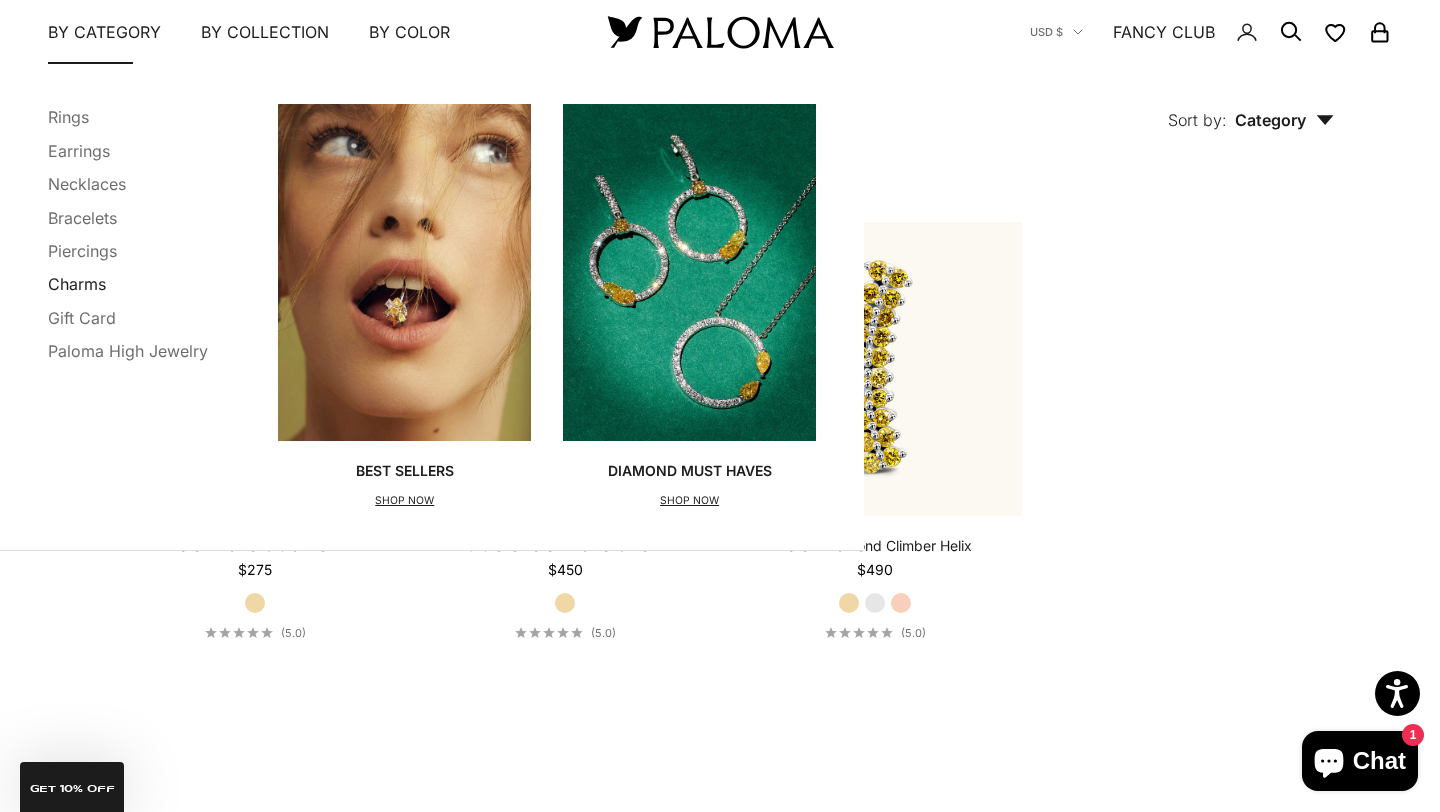 click on "Charms" at bounding box center (77, 284) 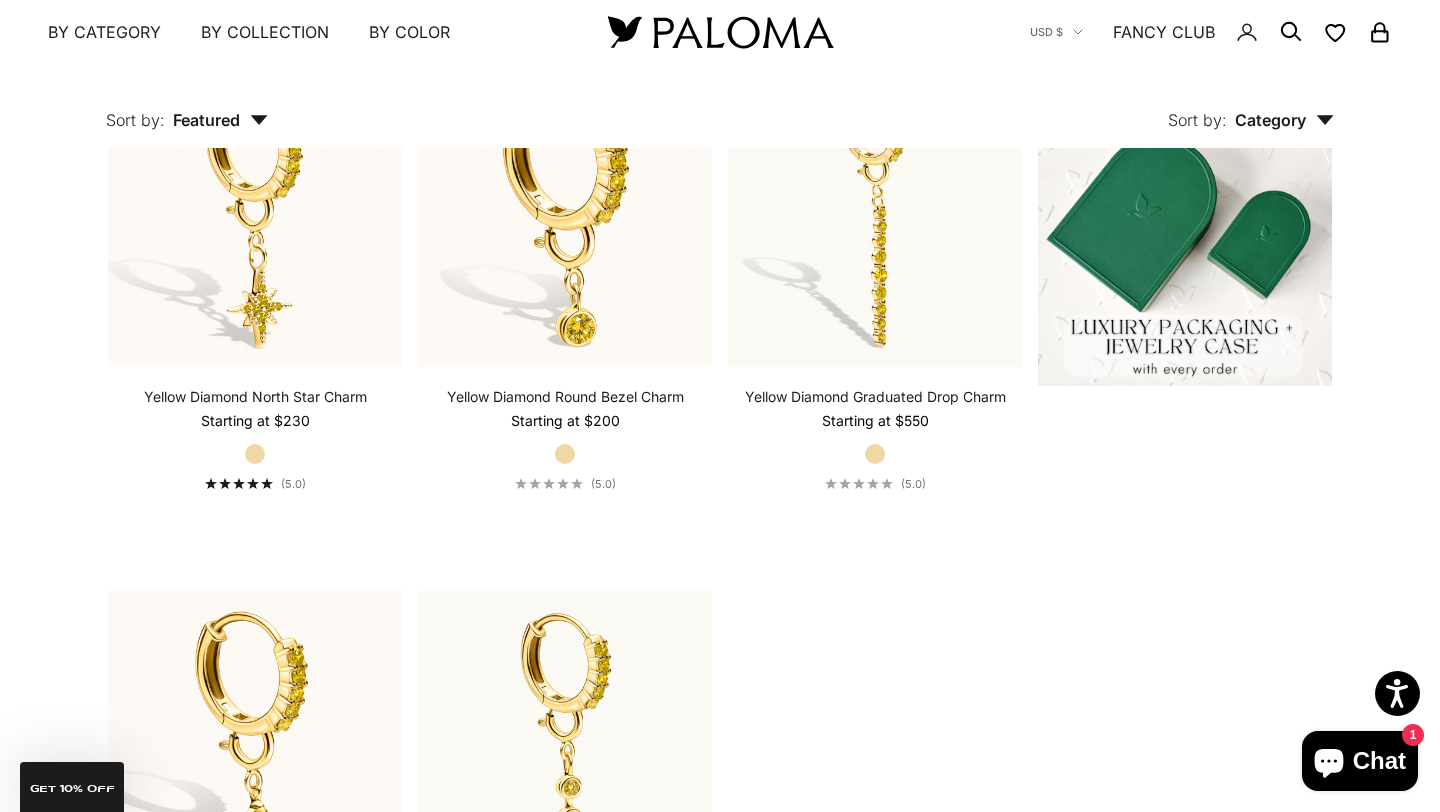 scroll, scrollTop: 522, scrollLeft: 0, axis: vertical 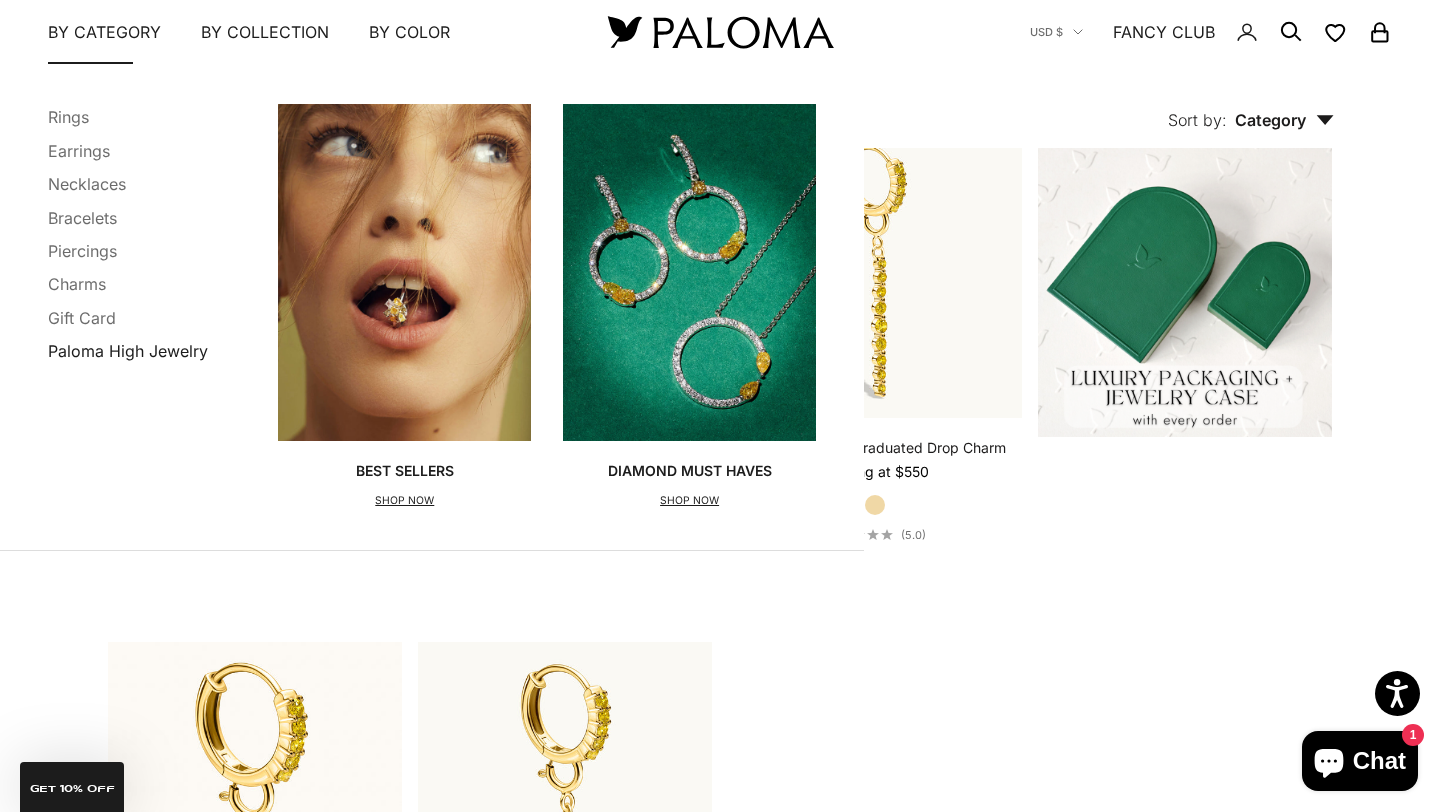 click on "Paloma High Jewelry" at bounding box center [128, 351] 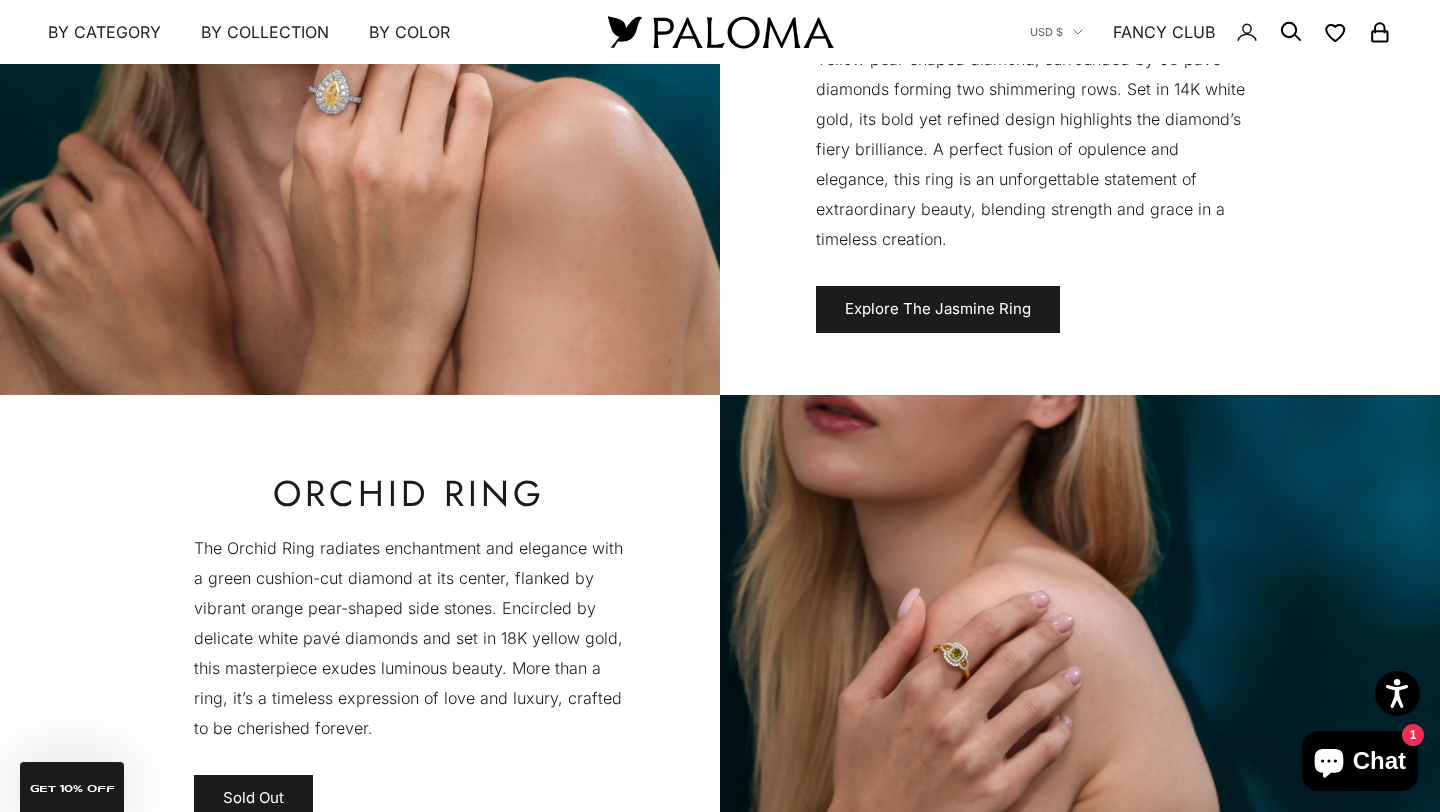 scroll, scrollTop: 0, scrollLeft: 0, axis: both 